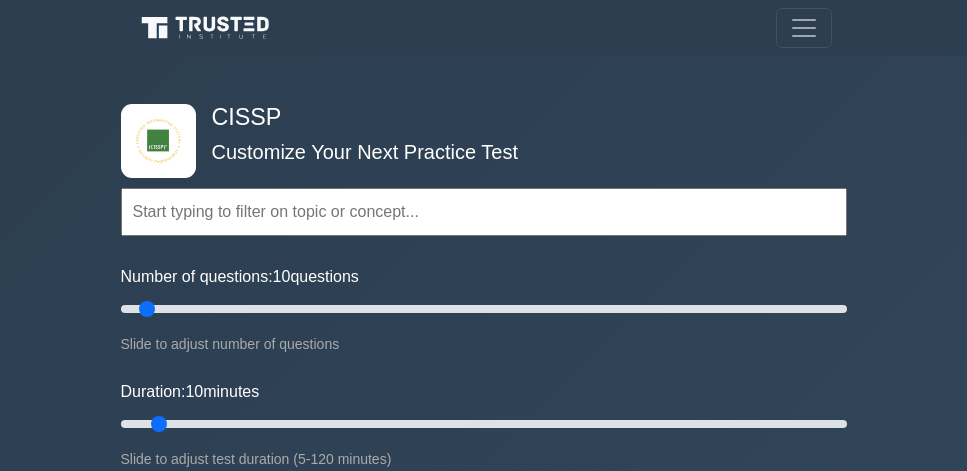 scroll, scrollTop: 0, scrollLeft: 0, axis: both 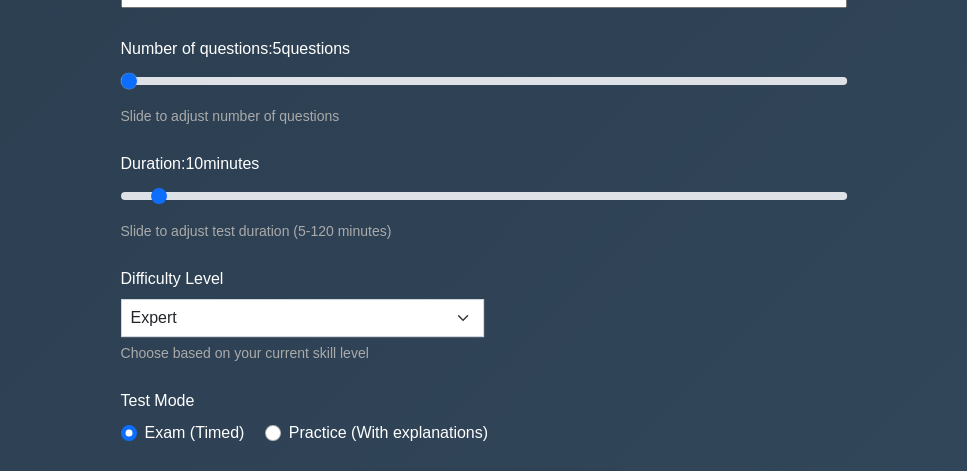 drag, startPoint x: 148, startPoint y: 82, endPoint x: 0, endPoint y: 80, distance: 148.01352 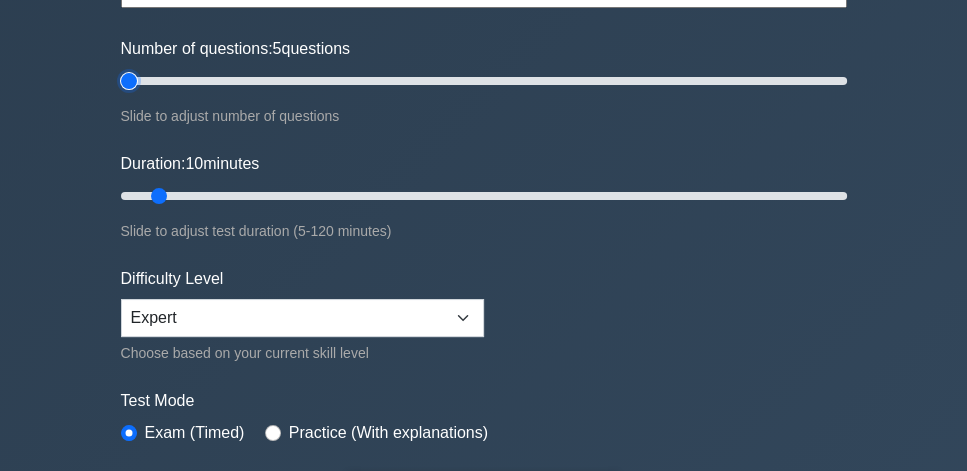 type on "5" 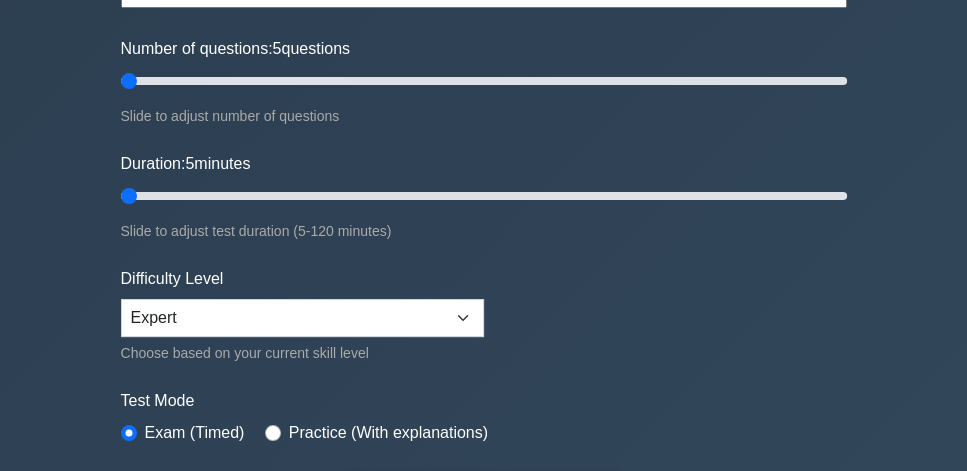 drag, startPoint x: 155, startPoint y: 191, endPoint x: 53, endPoint y: 184, distance: 102.239914 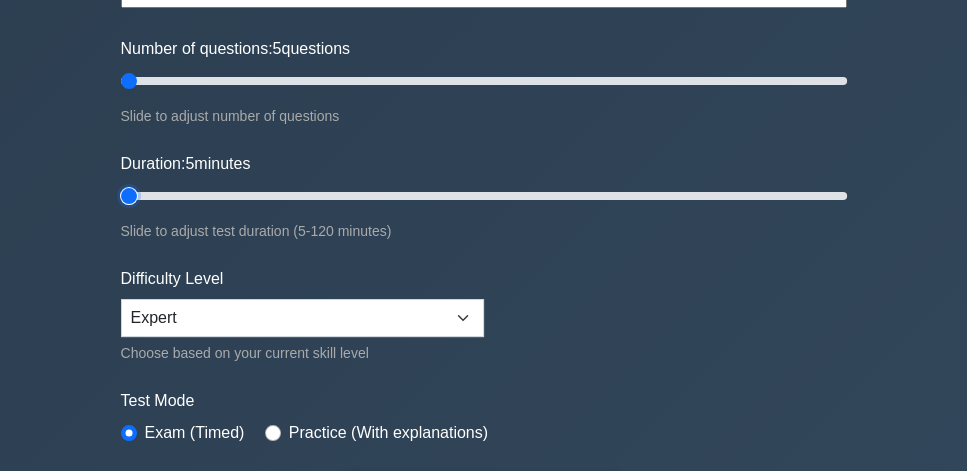 type on "5" 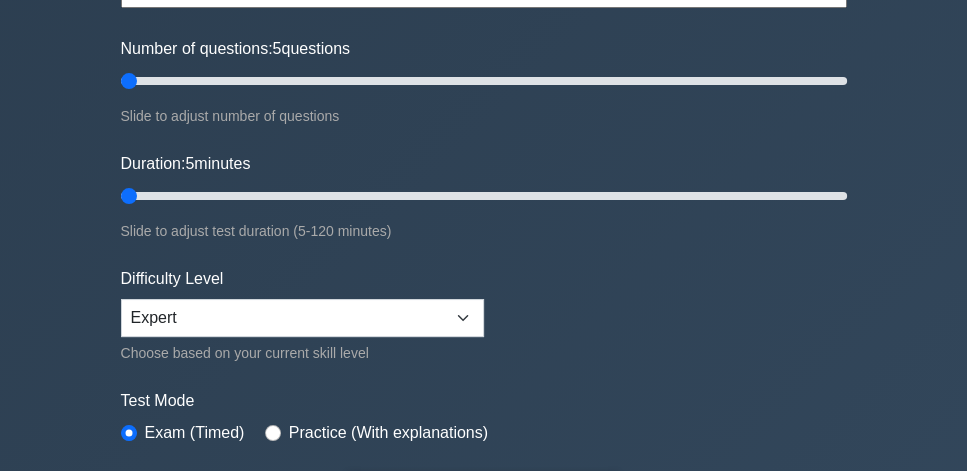 click on "CISSP
Customize Your Next Practice Test
Topics
Security and Risk Management
Asset Security
Security Architecture and Engineering
Communication and Network Security
Software Development Security
Security Assessment and Testing
Identity and Access Management" at bounding box center (483, 437) 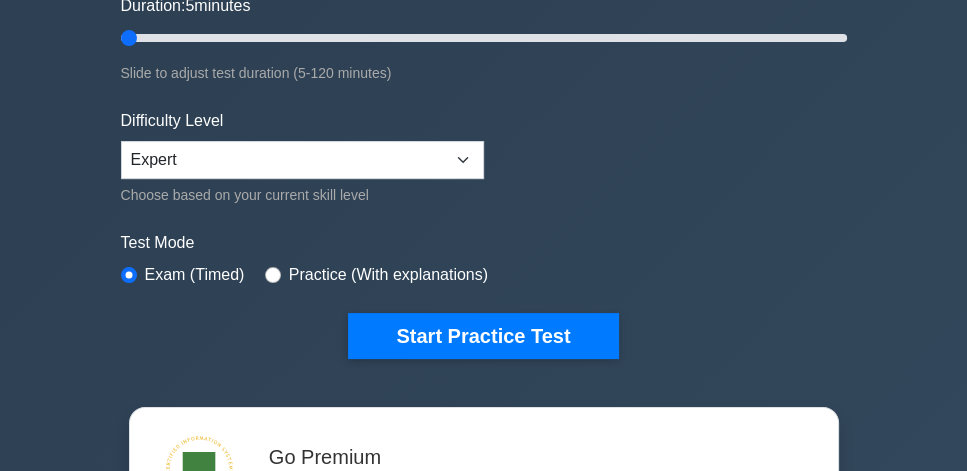 scroll, scrollTop: 400, scrollLeft: 0, axis: vertical 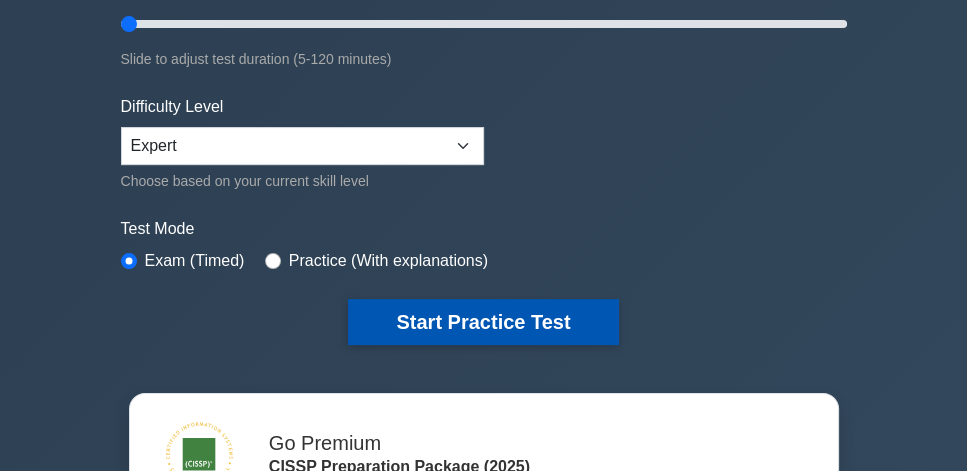 click on "Start Practice Test" at bounding box center [483, 322] 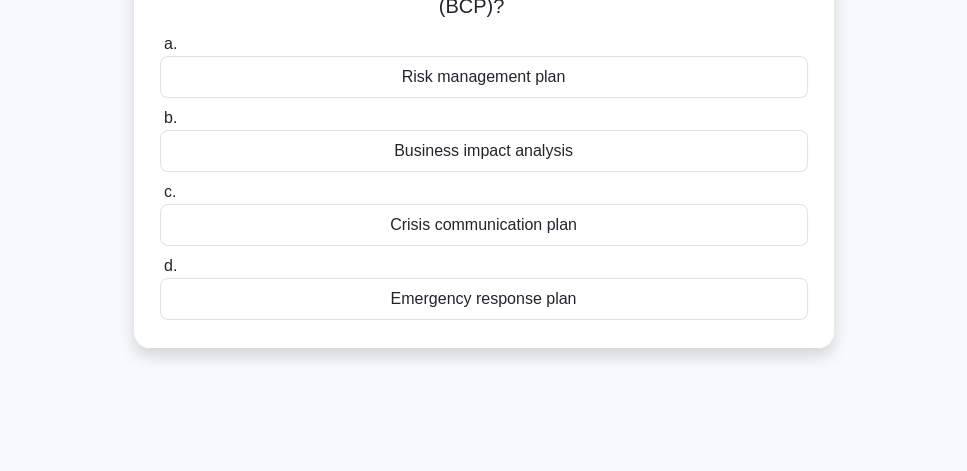 scroll, scrollTop: 151, scrollLeft: 0, axis: vertical 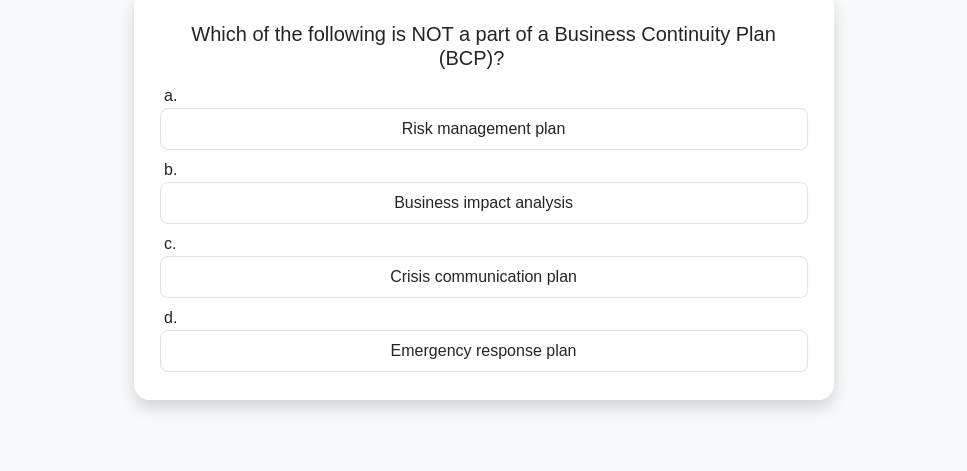 click on "Crisis communication plan" at bounding box center [484, 277] 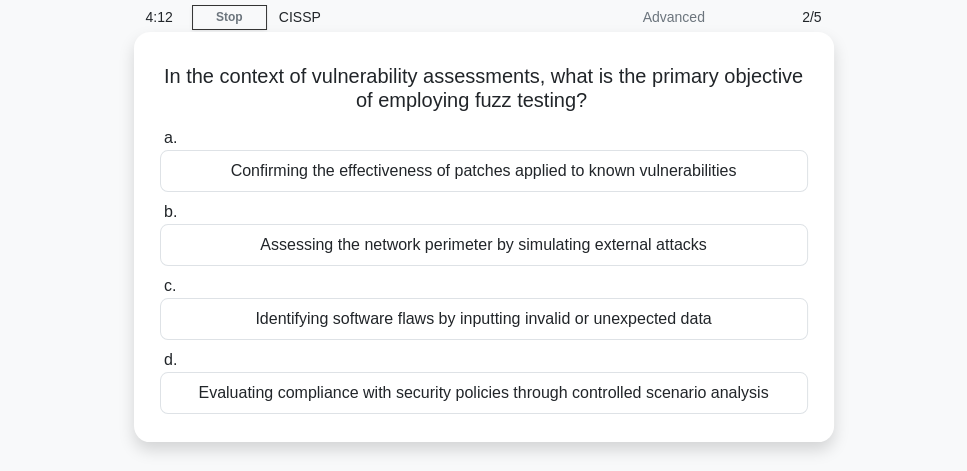 scroll, scrollTop: 114, scrollLeft: 0, axis: vertical 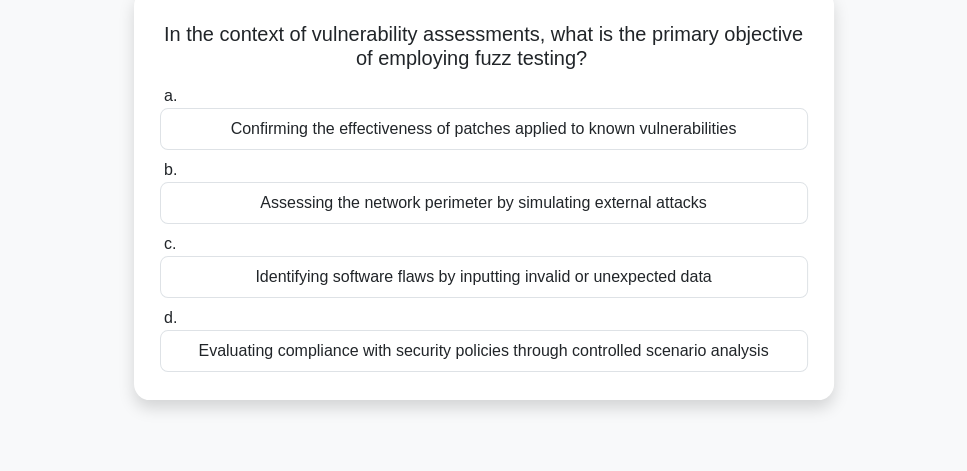 click on "Identifying software flaws by inputting invalid or unexpected data" at bounding box center [484, 277] 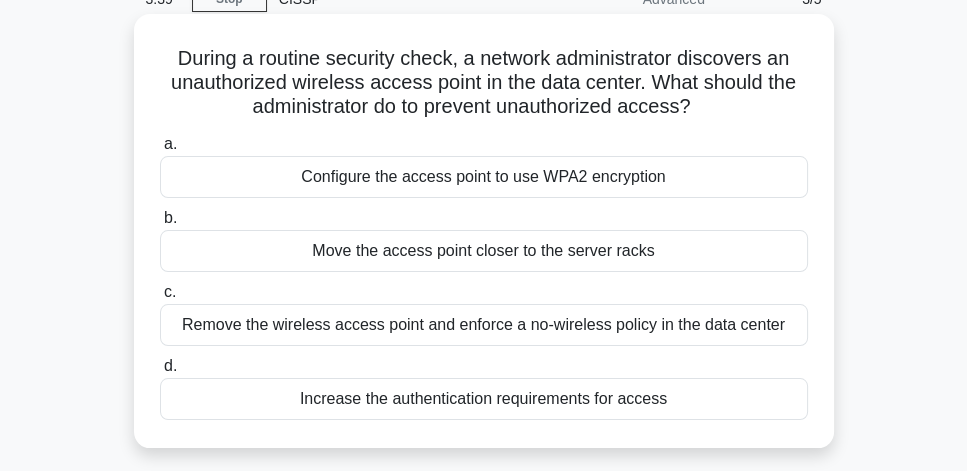 scroll, scrollTop: 114, scrollLeft: 0, axis: vertical 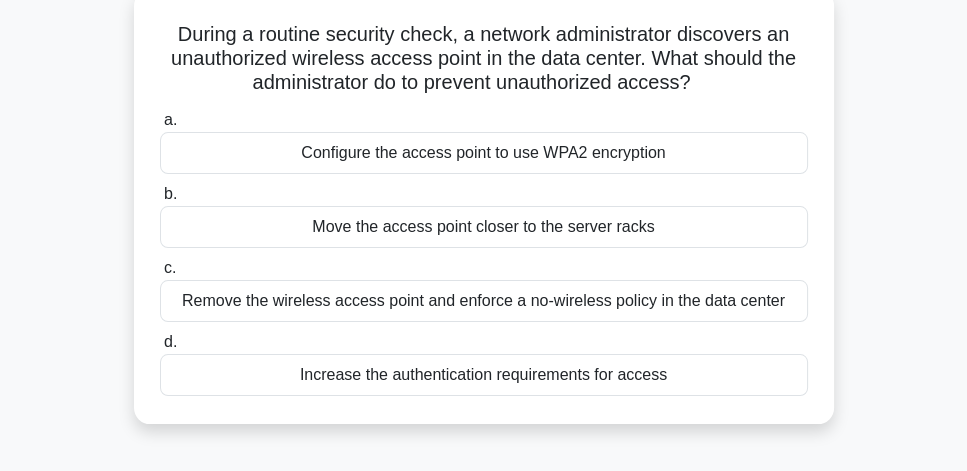click on "Remove the wireless access point and enforce a no-wireless policy in the data center" at bounding box center (484, 301) 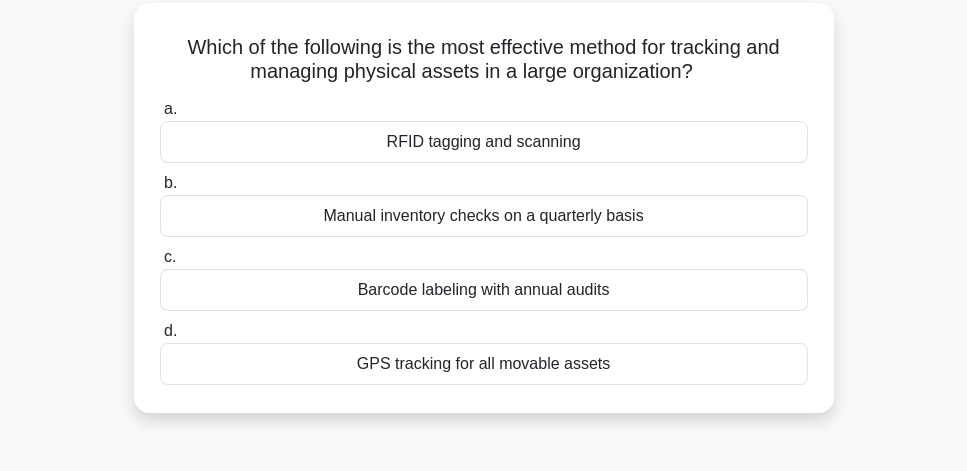 scroll, scrollTop: 114, scrollLeft: 0, axis: vertical 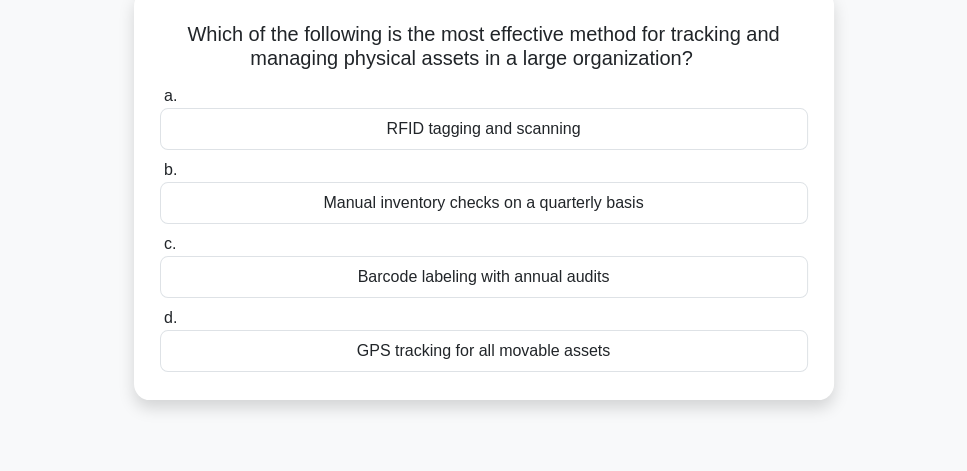 click on "RFID tagging and scanning" at bounding box center (484, 129) 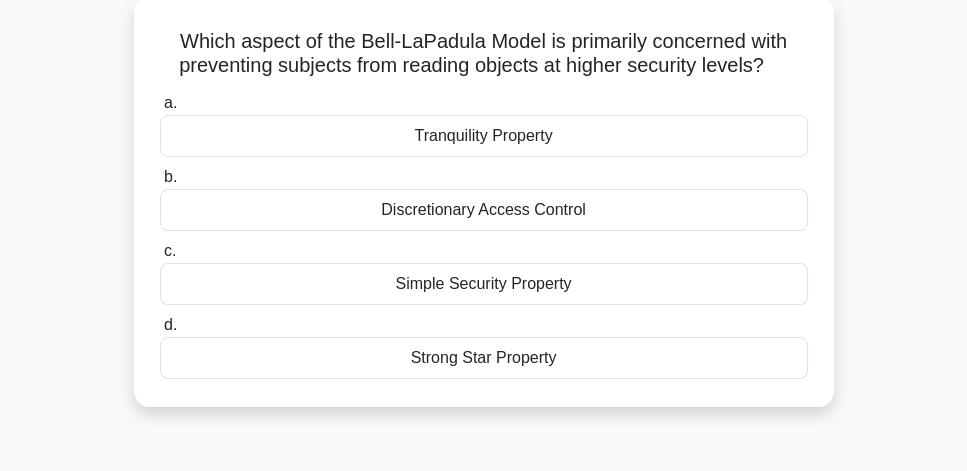 scroll, scrollTop: 114, scrollLeft: 0, axis: vertical 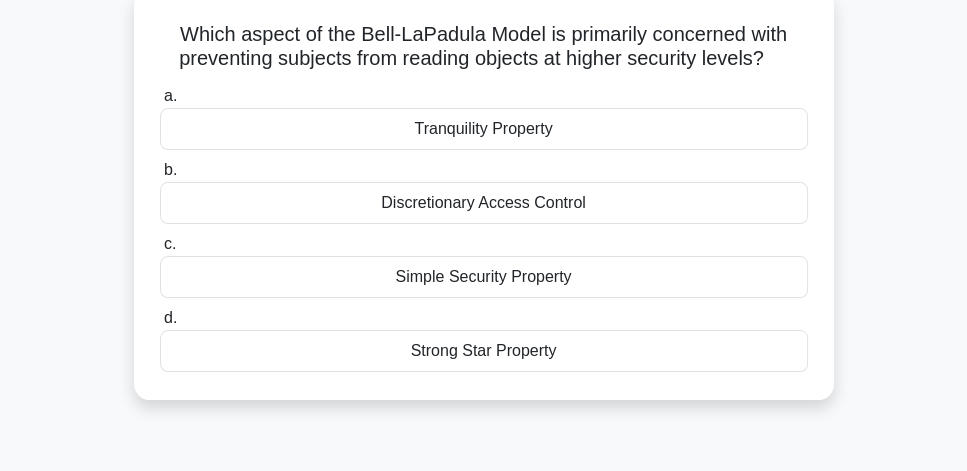 click on "Simple Security Property" at bounding box center [484, 277] 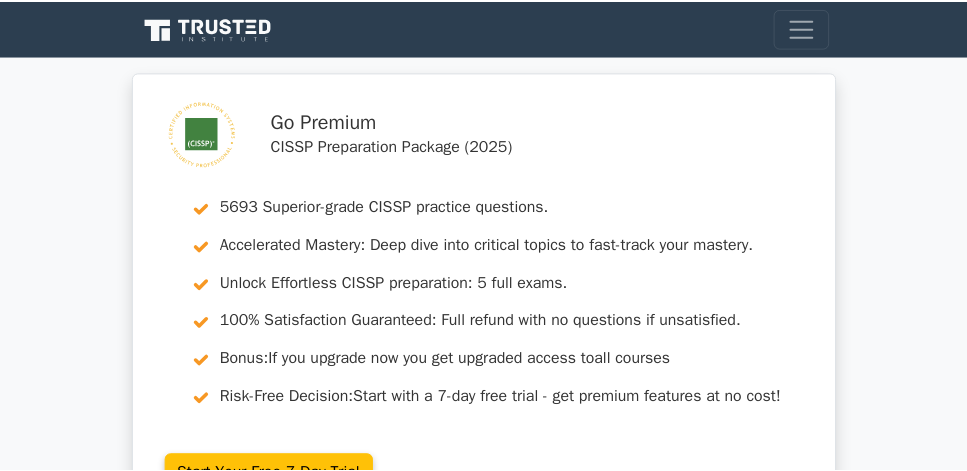 scroll, scrollTop: 32, scrollLeft: 0, axis: vertical 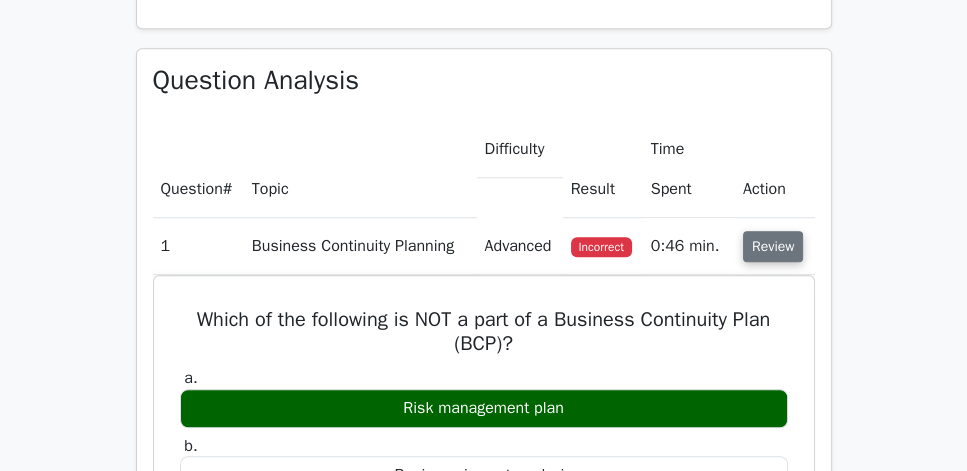 click on "Review" at bounding box center (773, 246) 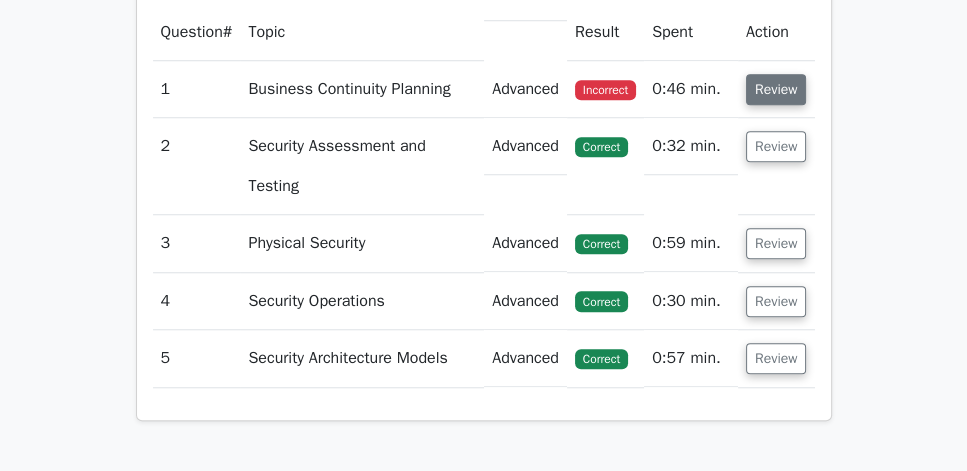 scroll, scrollTop: 1485, scrollLeft: 0, axis: vertical 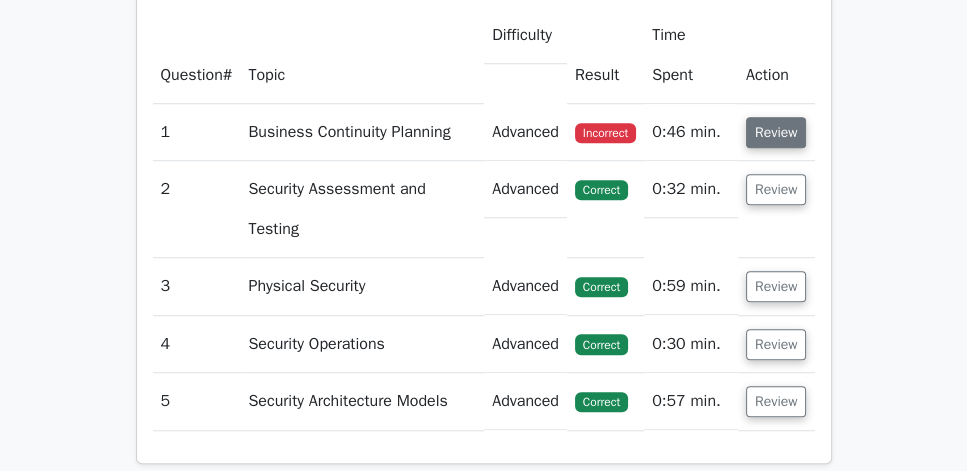 click on "Review" at bounding box center (776, 132) 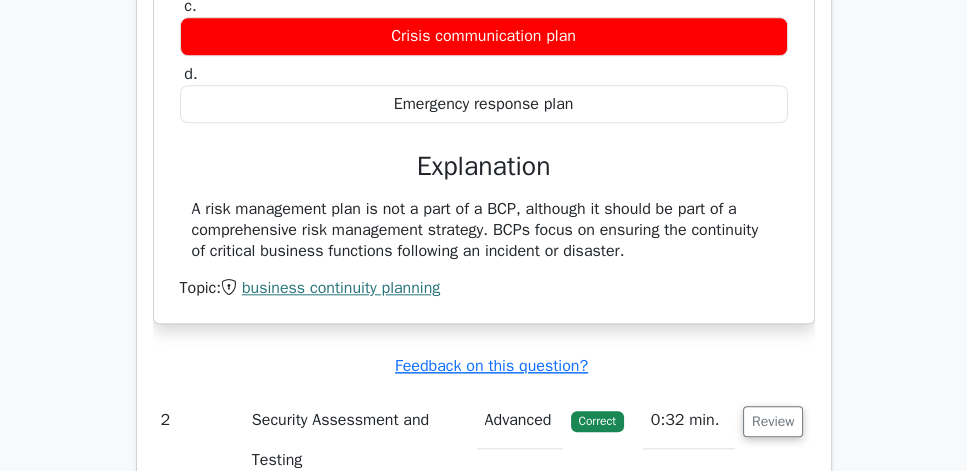 scroll, scrollTop: 1942, scrollLeft: 0, axis: vertical 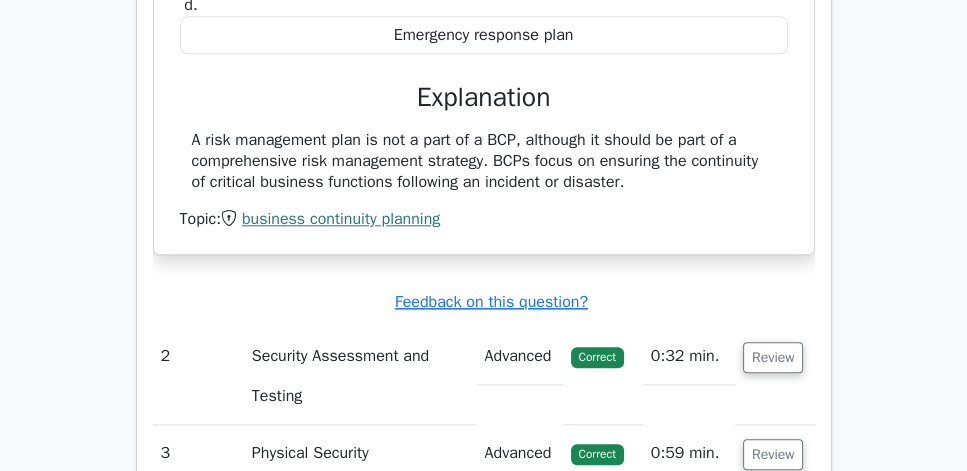 drag, startPoint x: 179, startPoint y: 203, endPoint x: 752, endPoint y: 244, distance: 574.46497 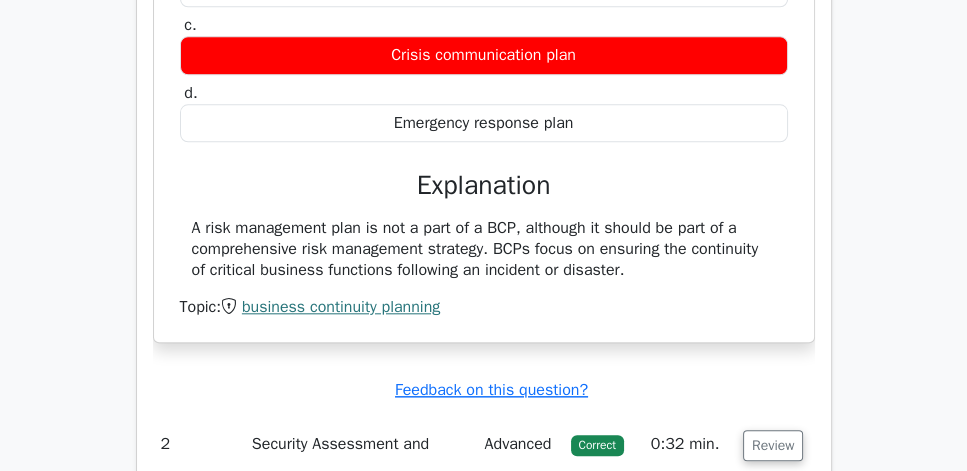 scroll, scrollTop: 1771, scrollLeft: 0, axis: vertical 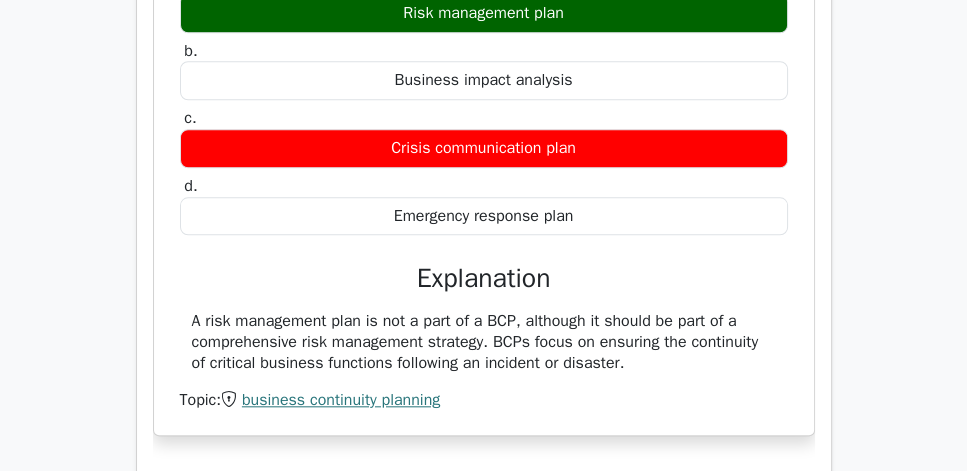 click on "Go Premium
CISSP Preparation Package (2025)
5693 Superior-grade  CISSP practice questions.
Accelerated Mastery: Deep dive into critical topics to fast-track your mastery.
Unlock Effortless CISSP preparation: 5 full exams.
100% Satisfaction Guaranteed: Full refund with no questions if unsatisfied.
Bonus:  If you upgrade now you get upgraded access to  all courses
Risk-Free Decision:" at bounding box center (483, -89) 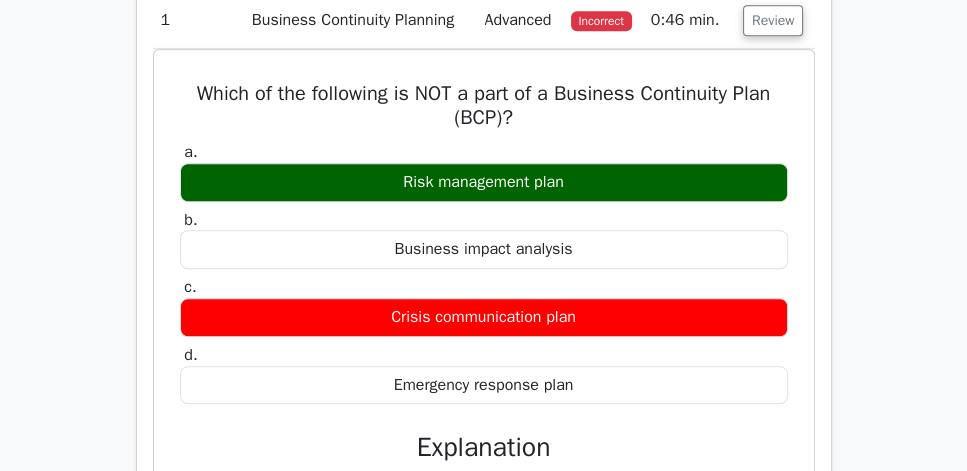 scroll, scrollTop: 1542, scrollLeft: 0, axis: vertical 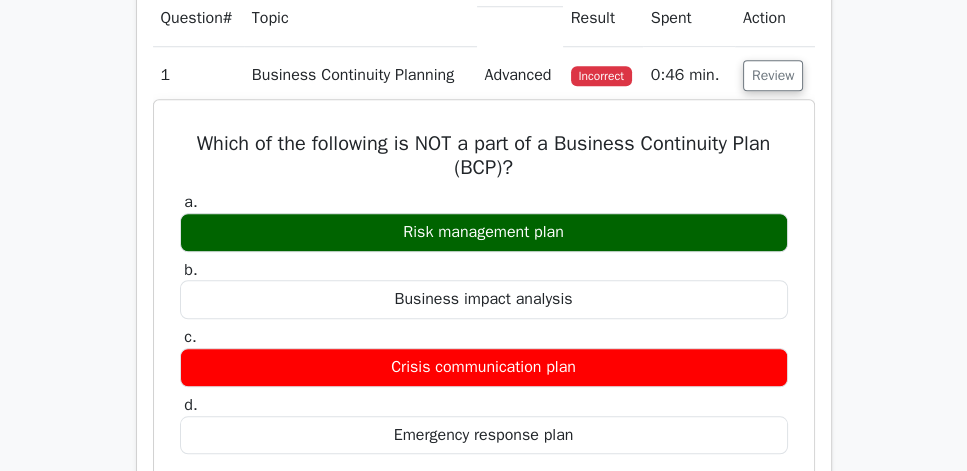 drag, startPoint x: 181, startPoint y: 207, endPoint x: 656, endPoint y: 409, distance: 516.1676 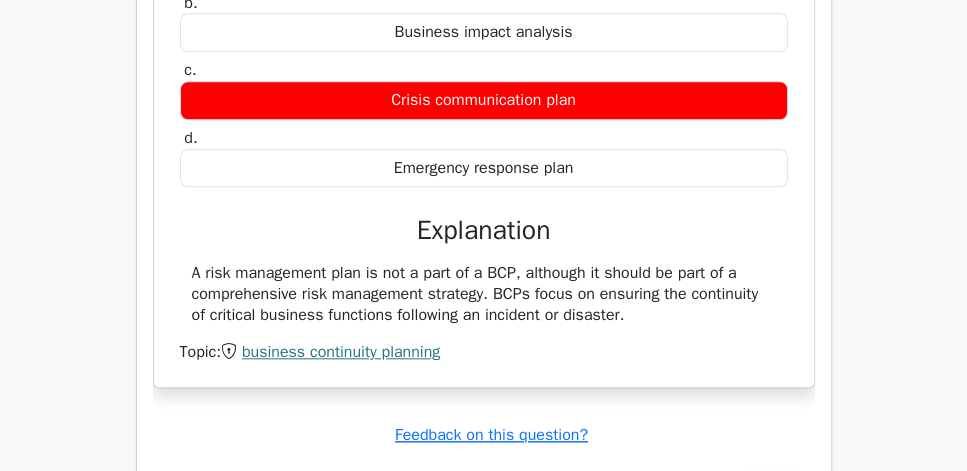 scroll, scrollTop: 1828, scrollLeft: 0, axis: vertical 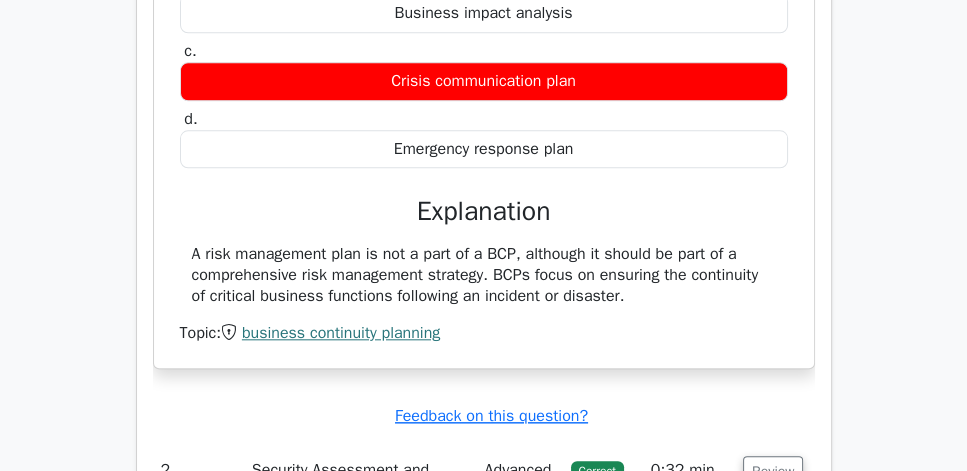 click on "A risk management plan is not a part of a BCP, although it should be part of a comprehensive risk management strategy. BCPs focus on ensuring the continuity of critical business functions following an incident or disaster." at bounding box center (484, 275) 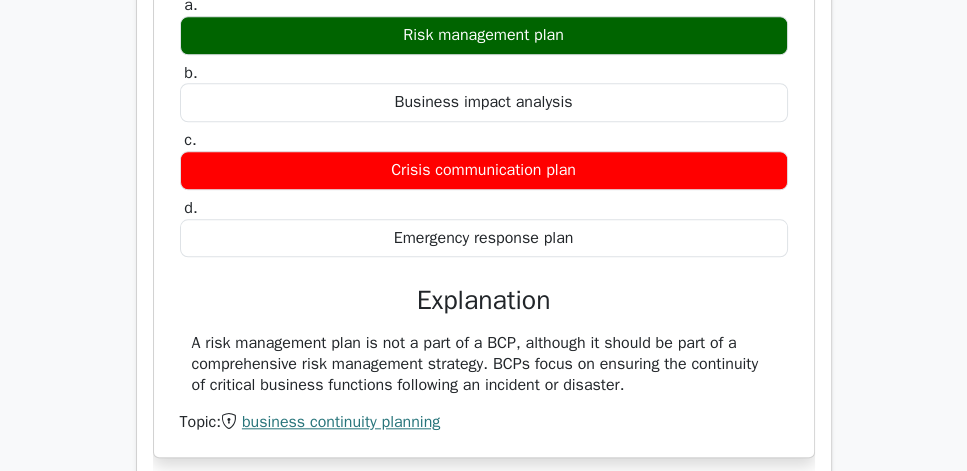scroll, scrollTop: 1714, scrollLeft: 0, axis: vertical 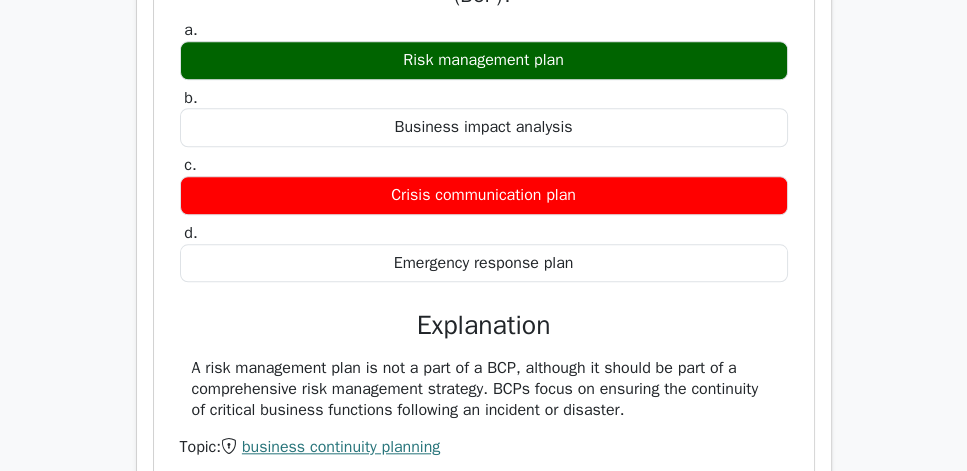 click on "Which of the following is NOT a part of a Business Continuity Plan (BCP)?
a.
Risk management plan
b.
c." at bounding box center (484, 204) 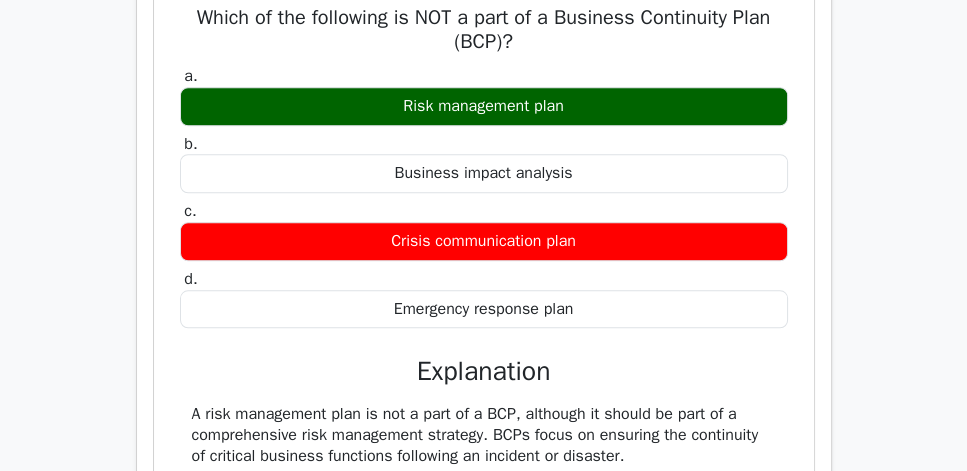 scroll, scrollTop: 1657, scrollLeft: 0, axis: vertical 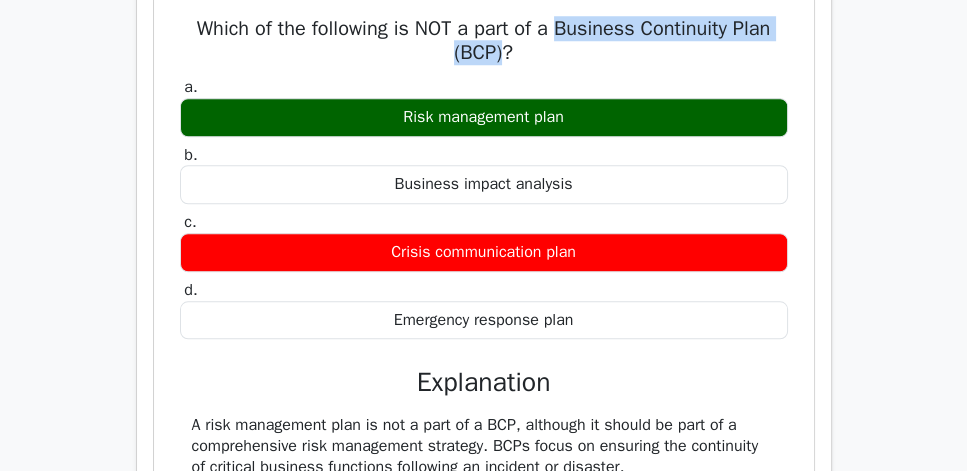 drag, startPoint x: 594, startPoint y: 90, endPoint x: 528, endPoint y: 113, distance: 69.89278 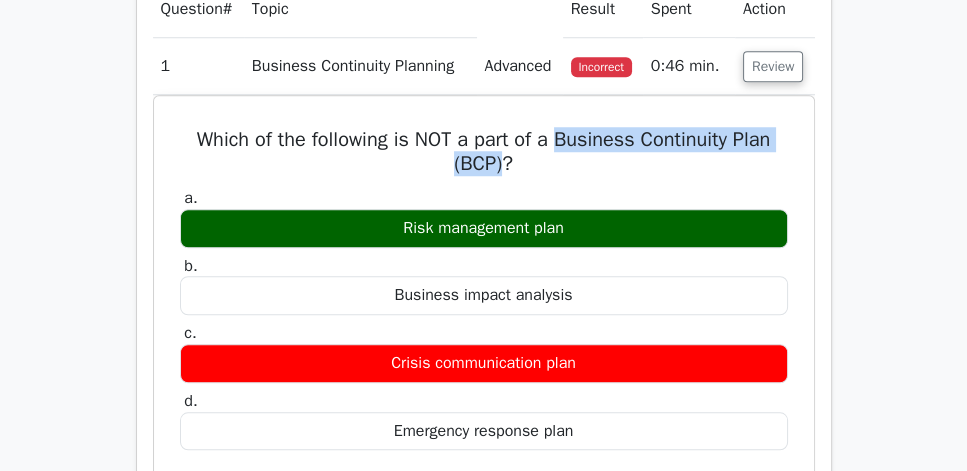 scroll, scrollTop: 1542, scrollLeft: 0, axis: vertical 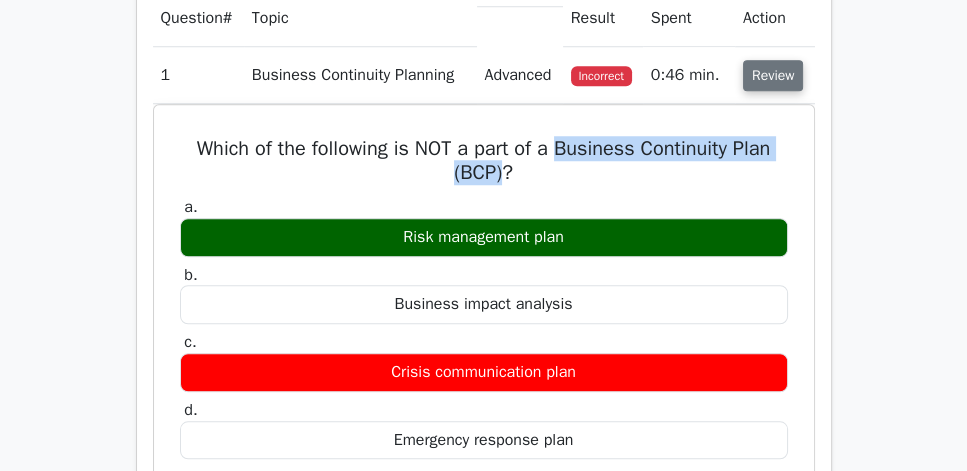 click on "Review" at bounding box center (773, 75) 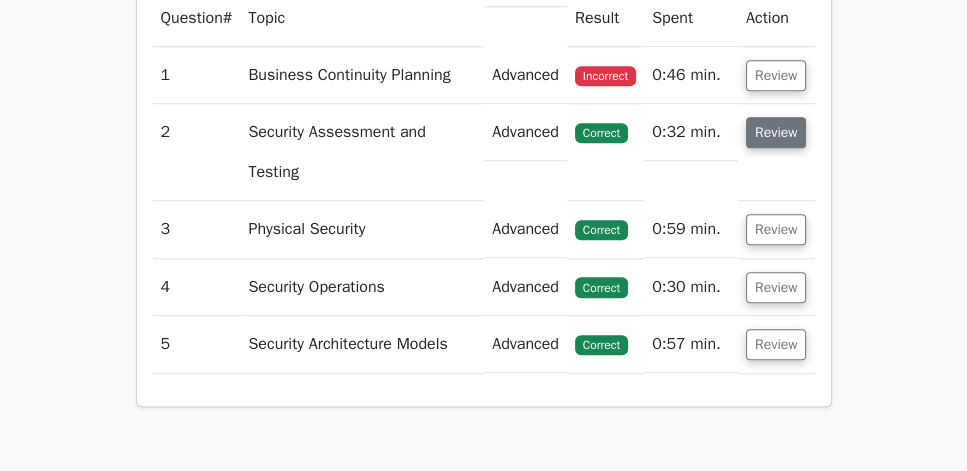 click on "Review" at bounding box center [776, 132] 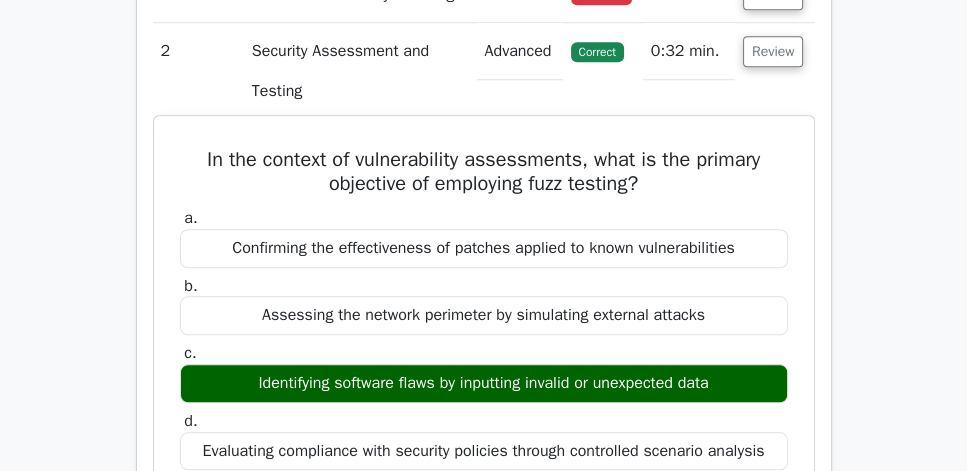 scroll, scrollTop: 1657, scrollLeft: 0, axis: vertical 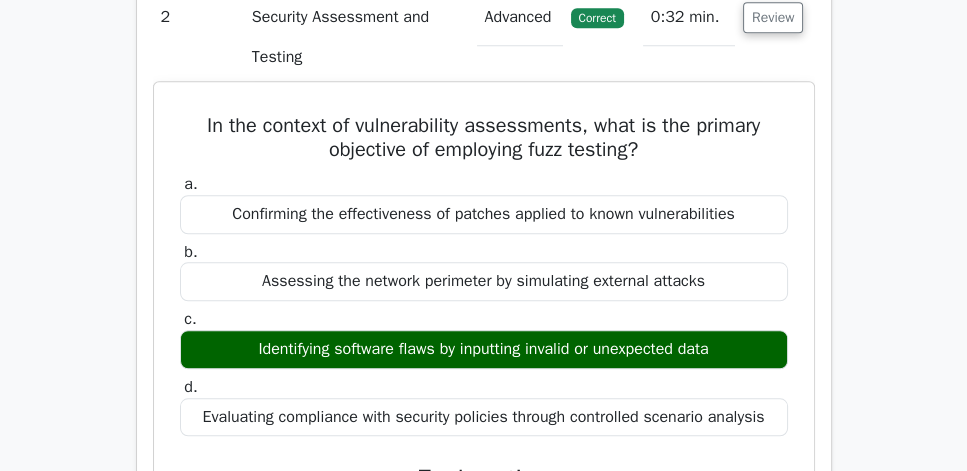drag, startPoint x: 171, startPoint y: 186, endPoint x: 748, endPoint y: 423, distance: 623.7772 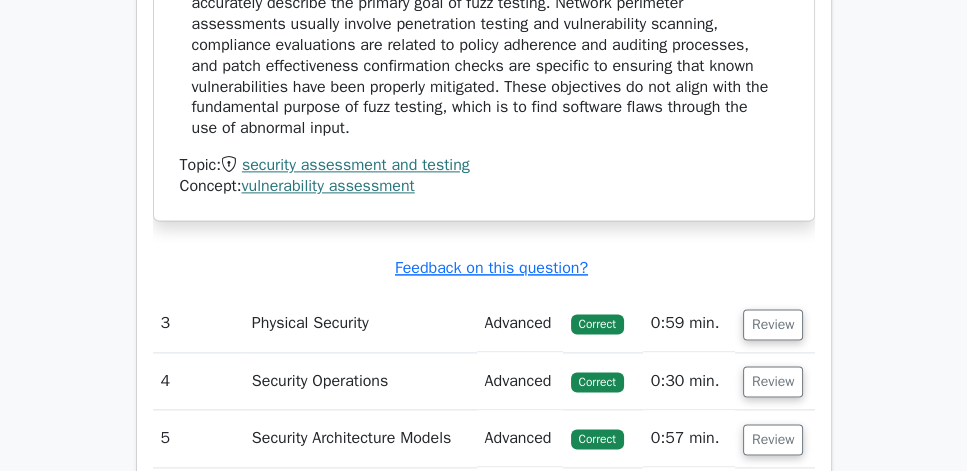scroll, scrollTop: 2400, scrollLeft: 0, axis: vertical 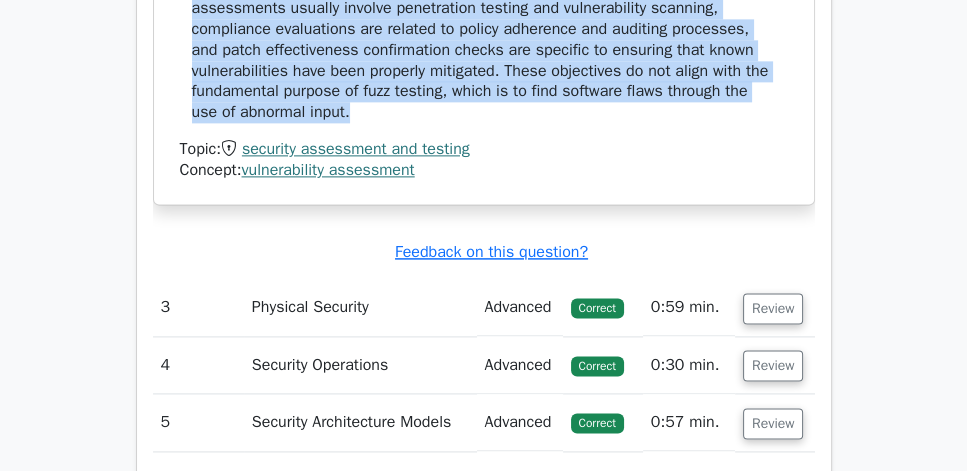 click on "Fuzz testing, also known as fuzzing, is a software testing technique that involves providing invalid, unexpected, or random data as input to a computer program. The primary objective of fuzzing is to identify software flaws, bugs, or potential vulnerabilities that could be exploited by an attacker. Specifically, the goal is to discover if the software behaves unexpectedly or crashes when faced with malformed or random input, which could indicate security issues." at bounding box center [484, -54] 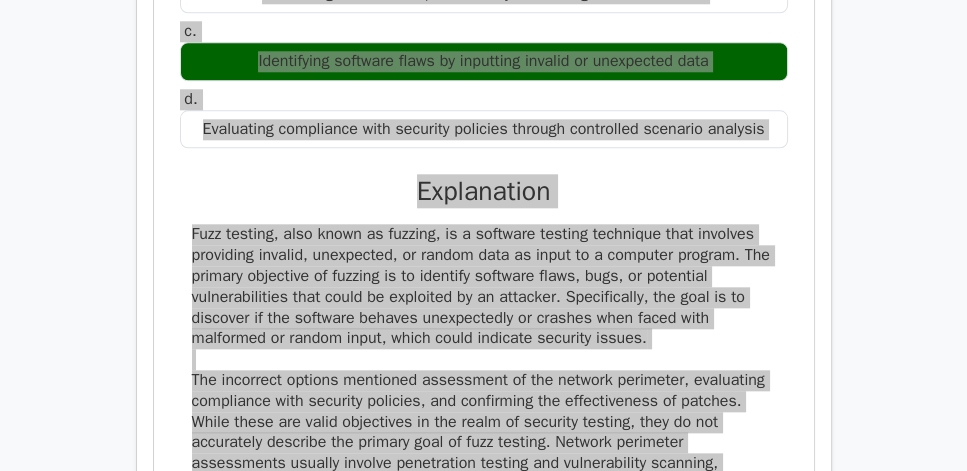 scroll, scrollTop: 1942, scrollLeft: 0, axis: vertical 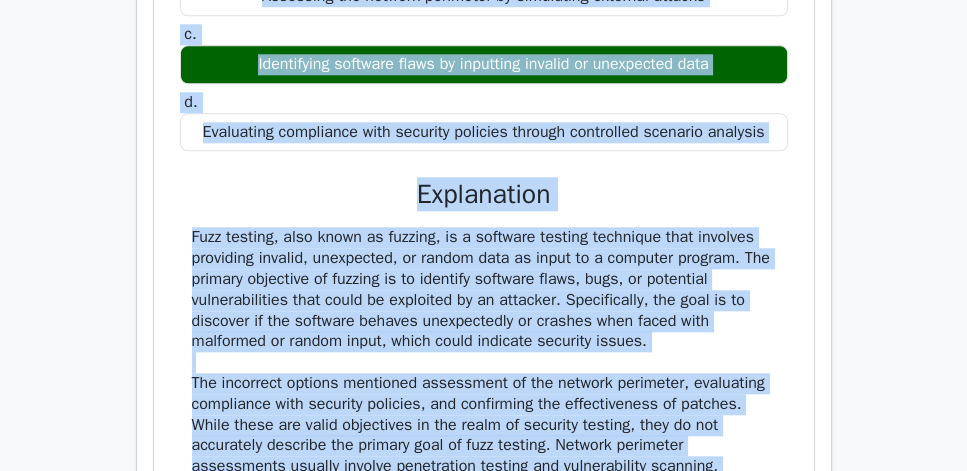 click on "In the context of vulnerability assessments, what is the primary objective of employing fuzz testing?
a.
Confirming the effectiveness of patches applied to known vulnerabilities
b.
c. d." at bounding box center (484, 229) 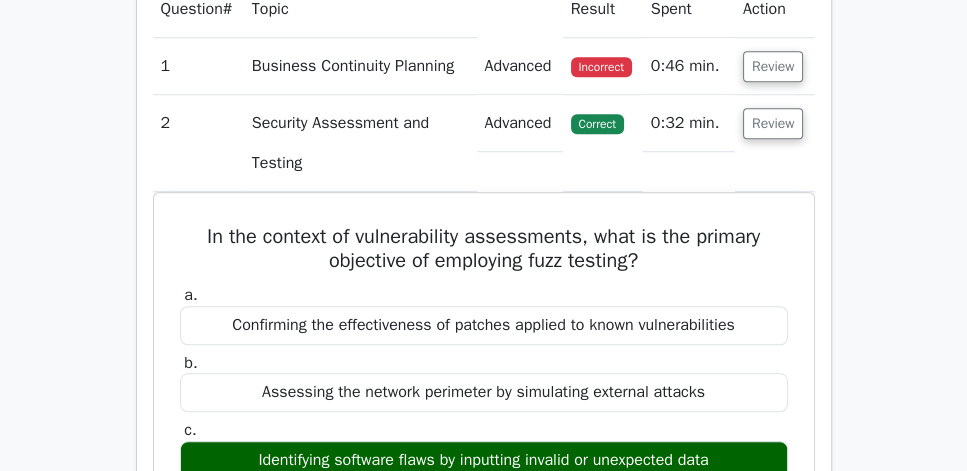 scroll, scrollTop: 1542, scrollLeft: 0, axis: vertical 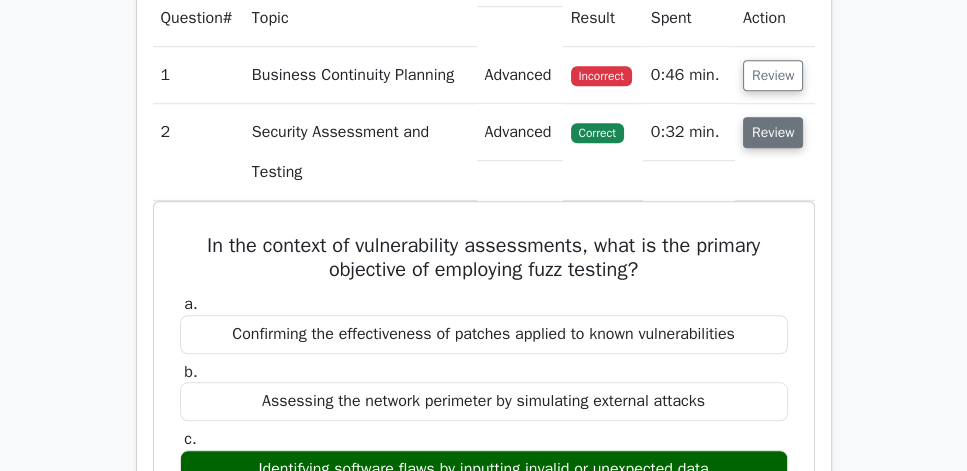 click on "Review" at bounding box center [773, 132] 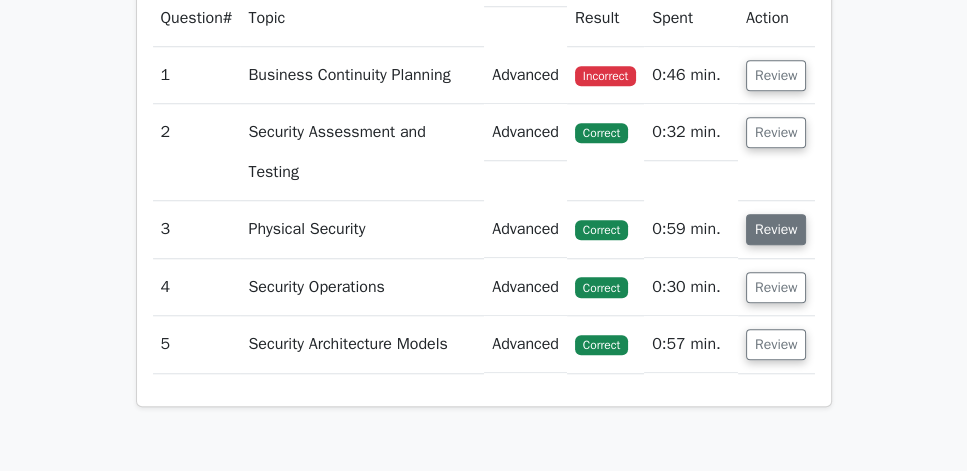 click on "Review" at bounding box center (776, 229) 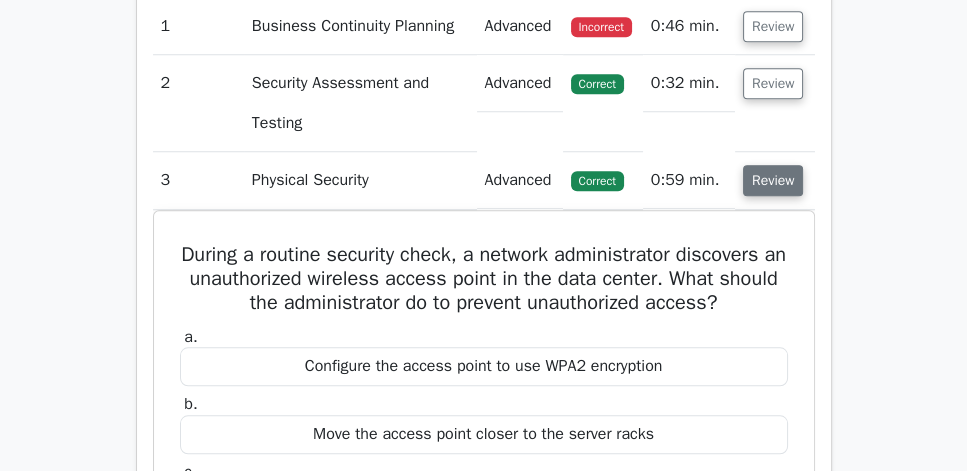 scroll, scrollTop: 1771, scrollLeft: 0, axis: vertical 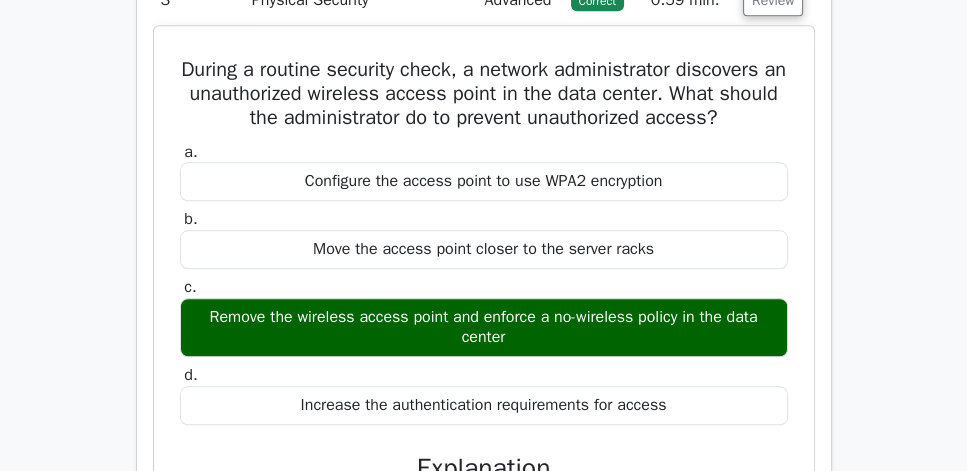 drag, startPoint x: 199, startPoint y: 128, endPoint x: 615, endPoint y: 421, distance: 508.8271 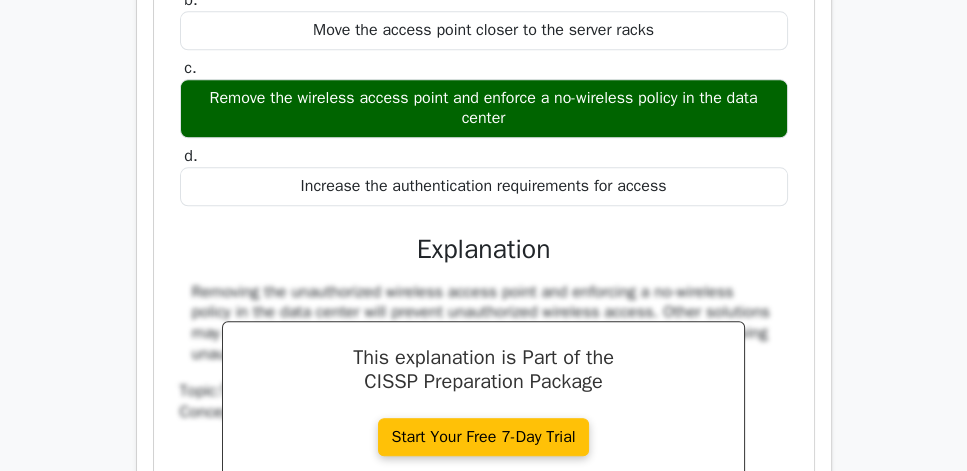 scroll, scrollTop: 2000, scrollLeft: 0, axis: vertical 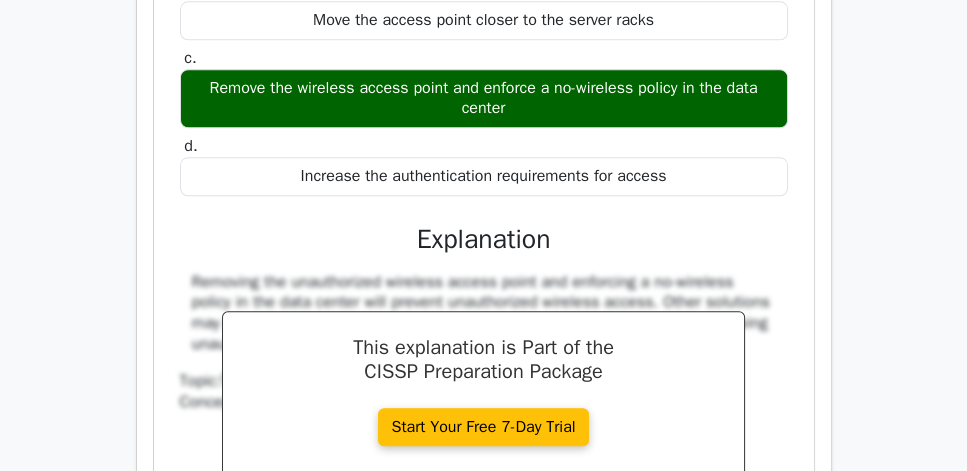 click on "Increase the authentication requirements for access" at bounding box center [484, 176] 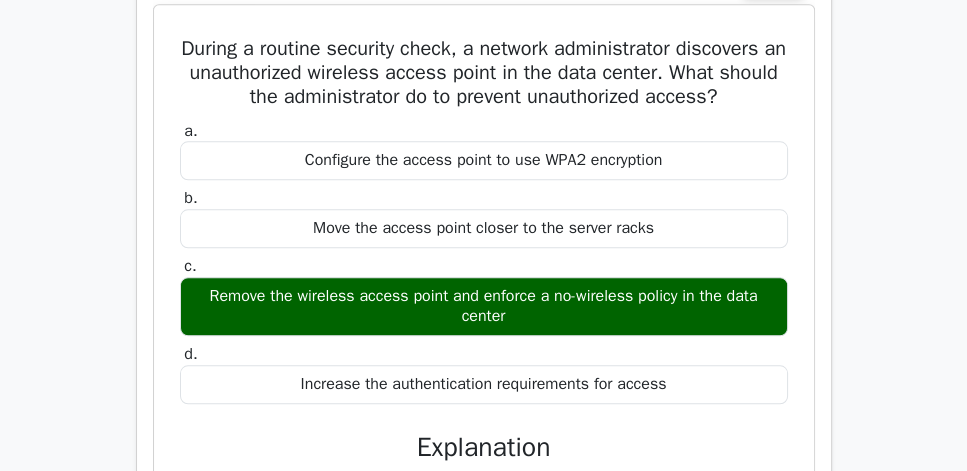 scroll, scrollTop: 1657, scrollLeft: 0, axis: vertical 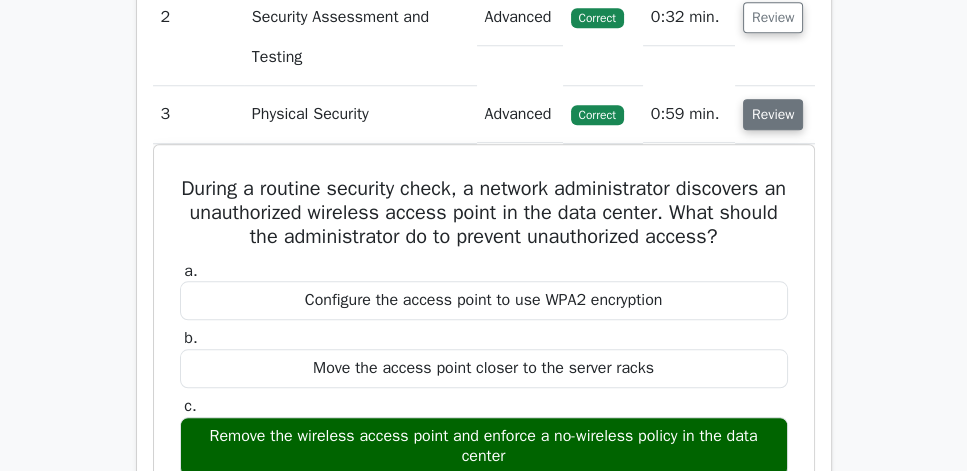 click on "Review" at bounding box center (773, 114) 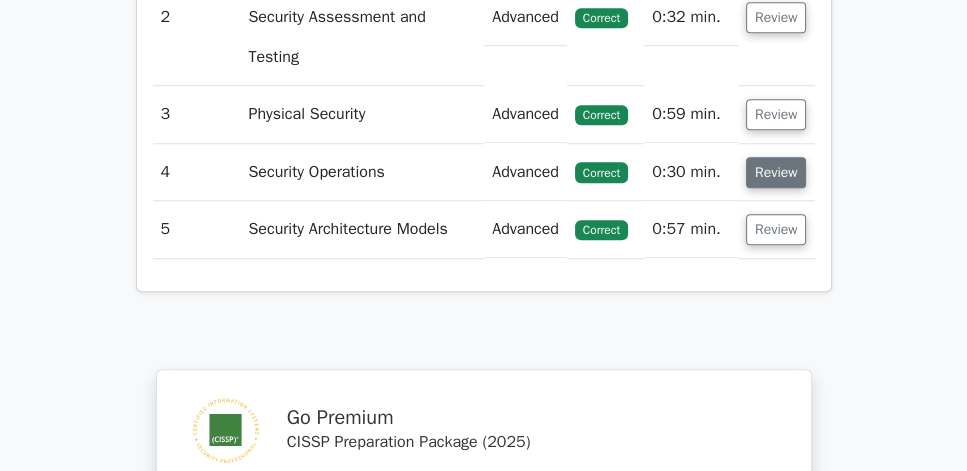 click on "Review" at bounding box center (776, 172) 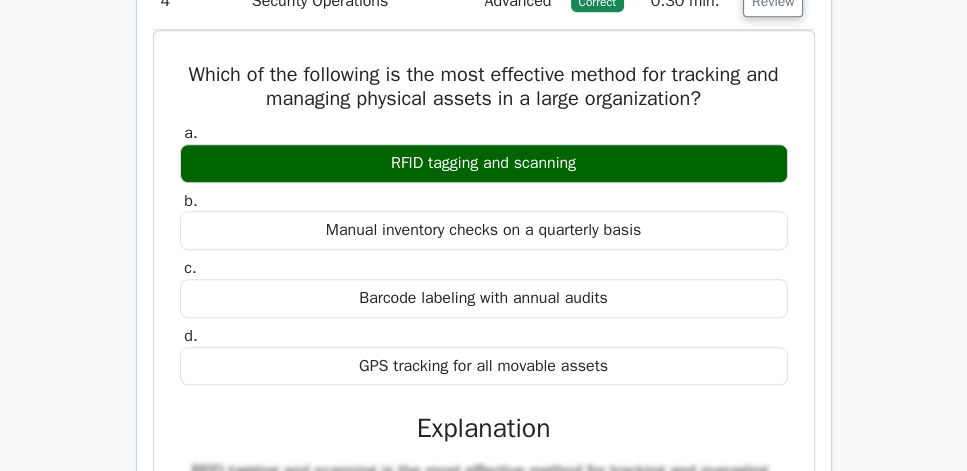 scroll, scrollTop: 1828, scrollLeft: 0, axis: vertical 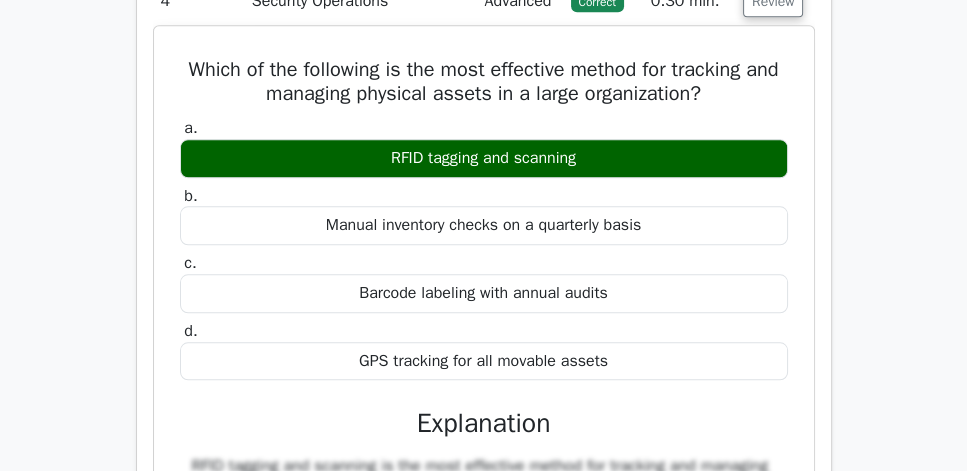 drag, startPoint x: 182, startPoint y: 129, endPoint x: 693, endPoint y: 424, distance: 590.039 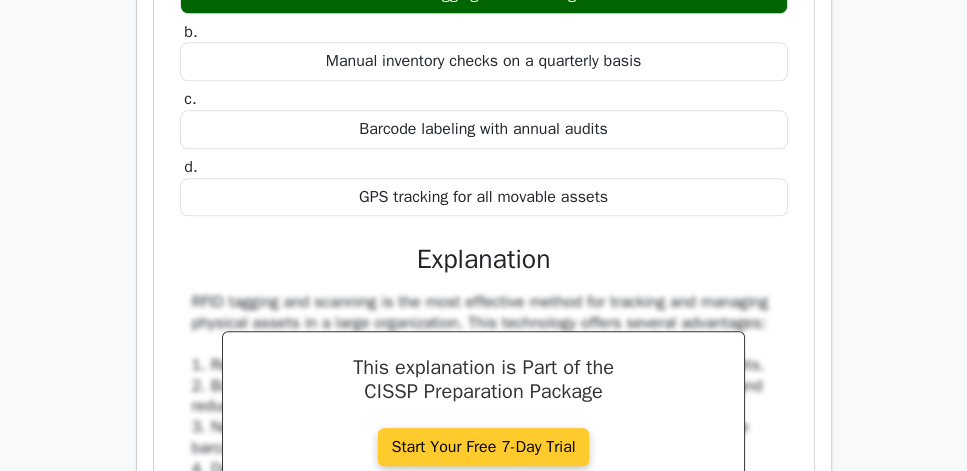 scroll, scrollTop: 2057, scrollLeft: 0, axis: vertical 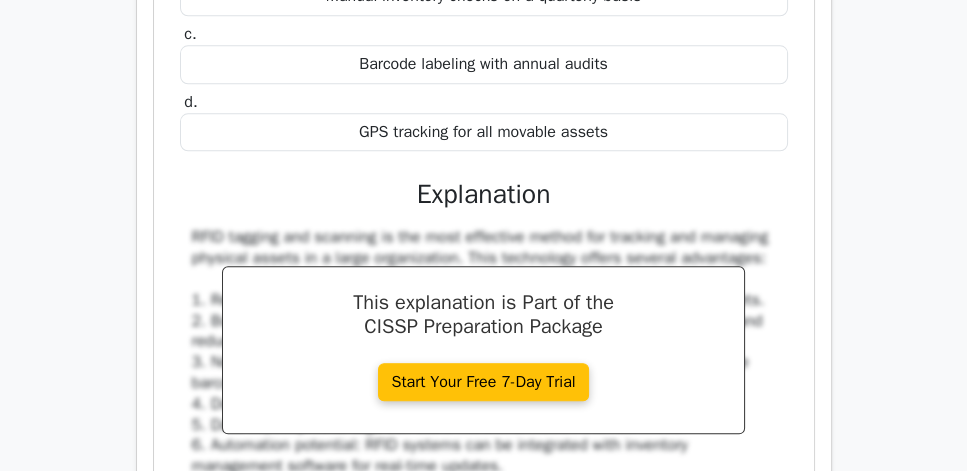copy on "Which of the following is the most effective method for tracking and managing physical assets in a large organization?
a.
RFID tagging and scanning
b.
Manual inventory checks on a quarterly basis
c.
Barcode labeling with annual audits
d.
GPS tracking for all movable assets" 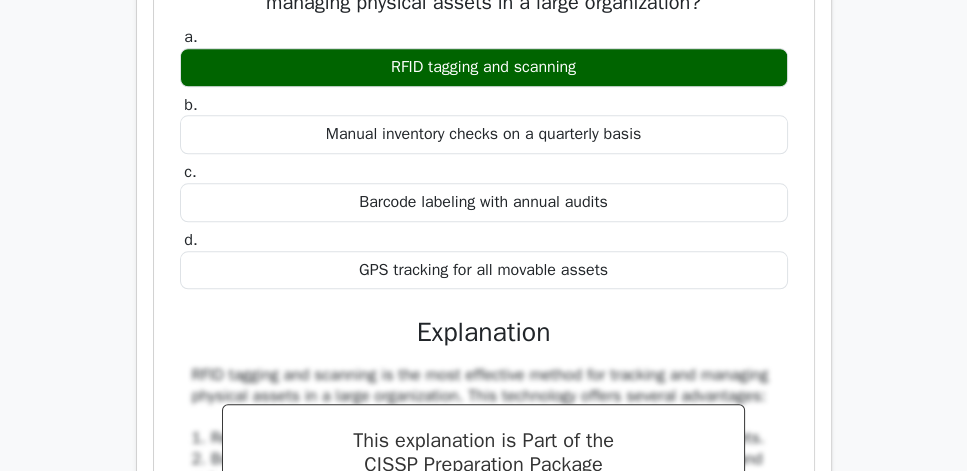 scroll, scrollTop: 1885, scrollLeft: 0, axis: vertical 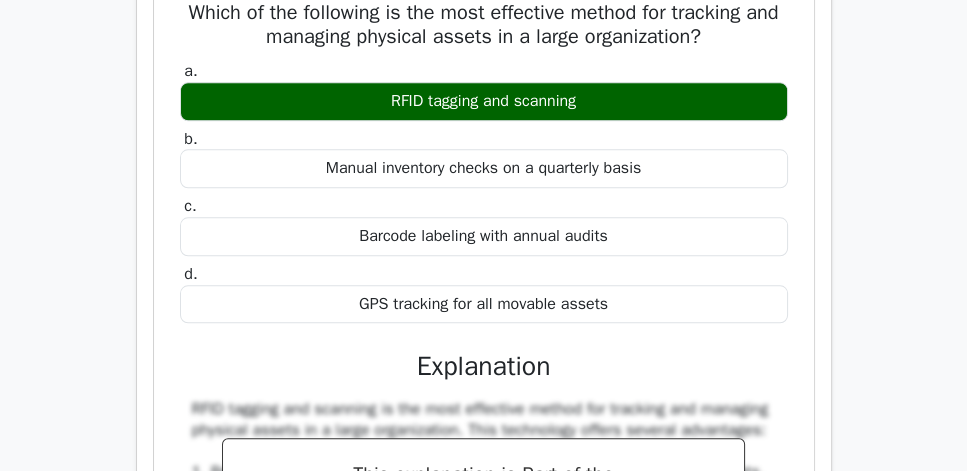 click on "a.
RFID tagging and scanning" at bounding box center [484, 91] 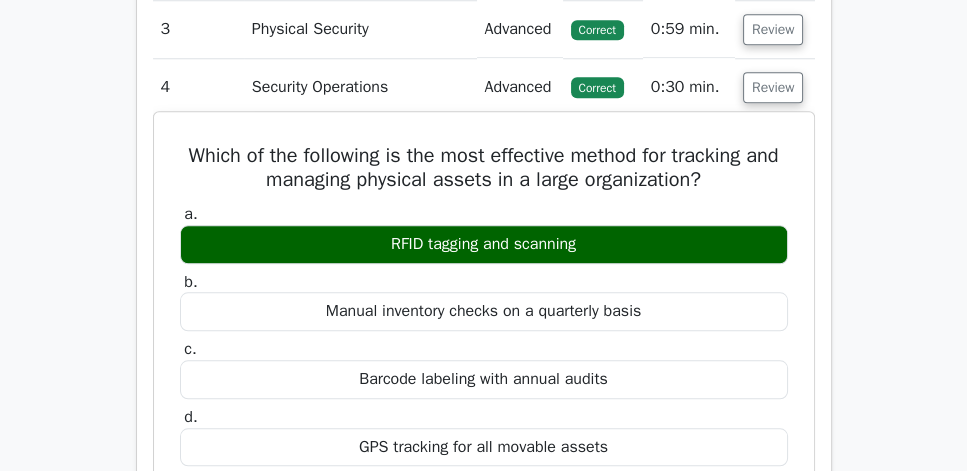 scroll, scrollTop: 1714, scrollLeft: 0, axis: vertical 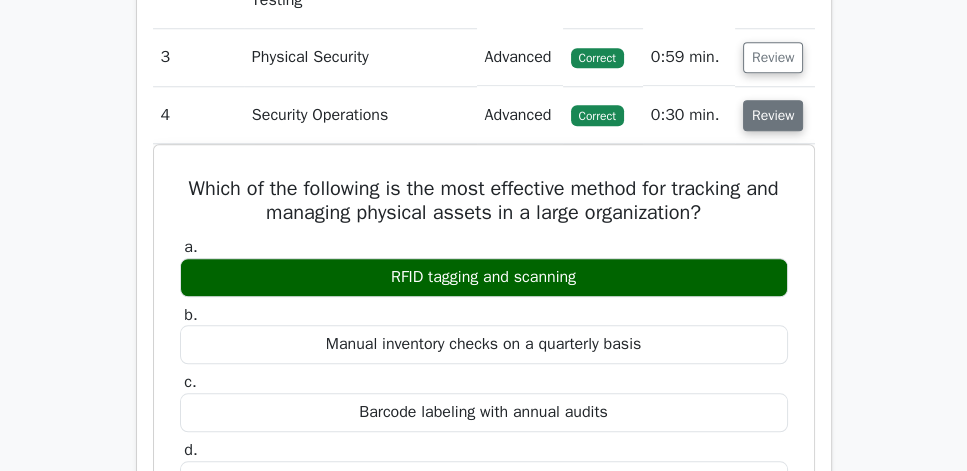 click on "Review" at bounding box center (773, 115) 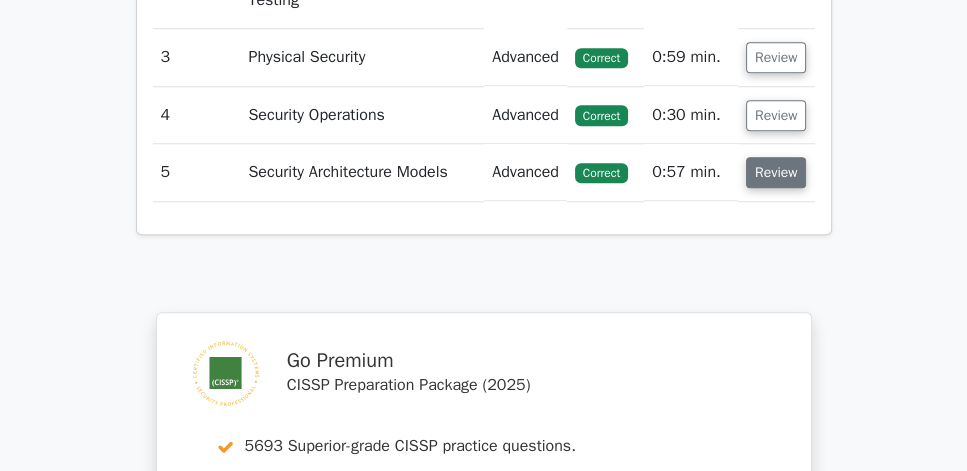 click on "Review" at bounding box center [776, 172] 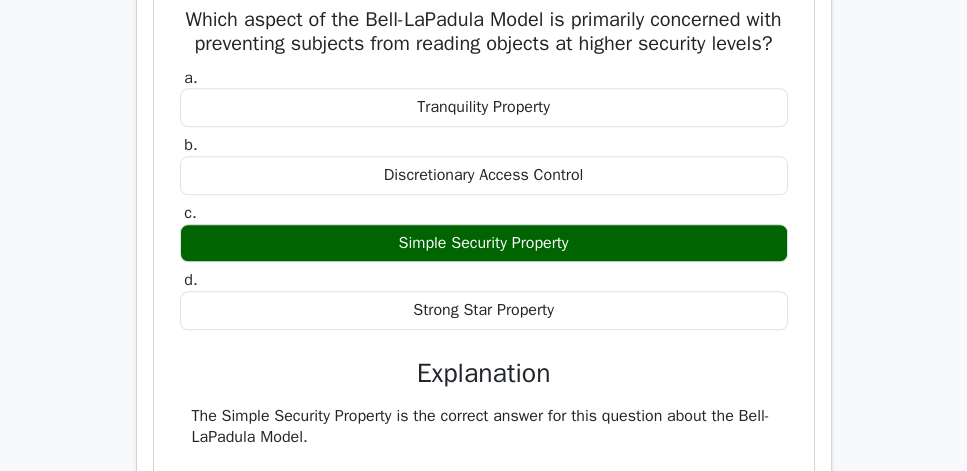 scroll, scrollTop: 1942, scrollLeft: 0, axis: vertical 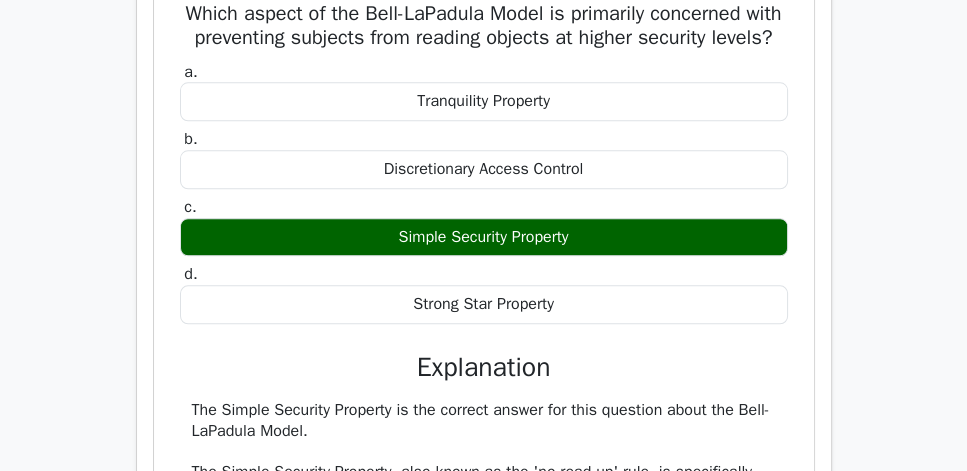 drag, startPoint x: 171, startPoint y: 113, endPoint x: 678, endPoint y: 437, distance: 601.6851 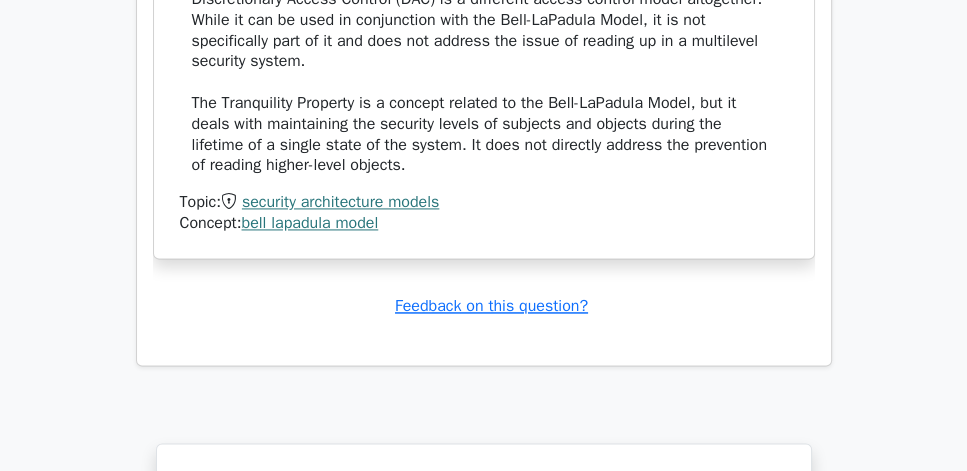 scroll, scrollTop: 2685, scrollLeft: 0, axis: vertical 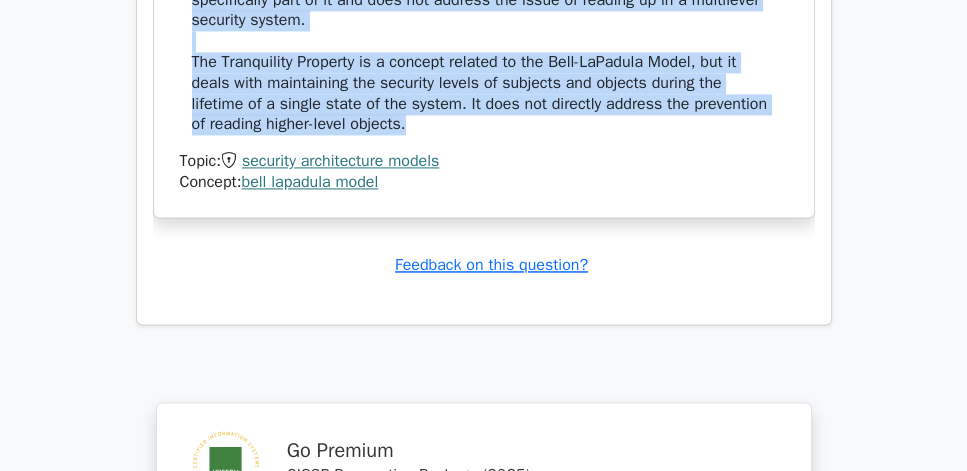 click on "The Simple Security Property is the correct answer for this question about the Bell-LaPadula Model. The Simple Security Property, also known as the 'no read up' rule, is specifically designed to prevent subjects from reading objects at higher security levels. This property ensures that a subject at a given security level cannot read information at a higher security level, thus maintaining confidentiality. The other options are incorrect for the following reasons: Strong Star Property, also known as the '*-property' or 'no write down' rule, is concerned with preventing subjects from writing to objects at lower security levels. It does not address the issue of reading higher-level objects. Discretionary Access Control (DAC) is a different access control model altogether. While it can be used in conjunction with the Bell-LaPadula Model, it is not specifically part of it and does not address the issue of reading up in a multilevel security system." at bounding box center [484, -104] 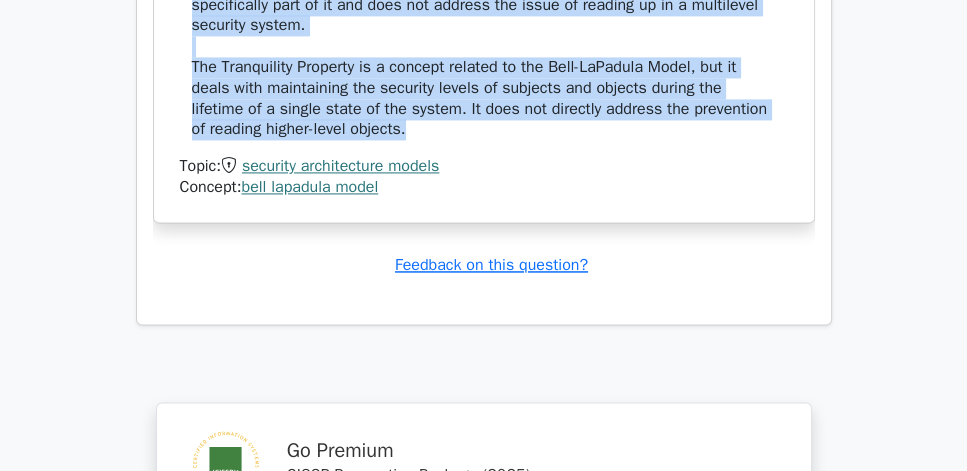 copy on "Which aspect of the Bell-LaPadula Model is primarily concerned with preventing subjects from reading objects at higher security levels?
a.
Tranquility Property
b.
Discretionary Access Control
c.
Simple Security Property
d.
Strong Star Property
Explanation
The Simple Security Property is the correct answer for this question about the Bell-LaPadula Model. The Simple Security Property, also known as the 'no read up' rule, is specifically designed to prevent subjects from reading objects at higher security levels. This property ensures that a subject at a given security level cannot read information at a higher security level, thus maintaining confidentiality. The other options are incorrect for the following ..." 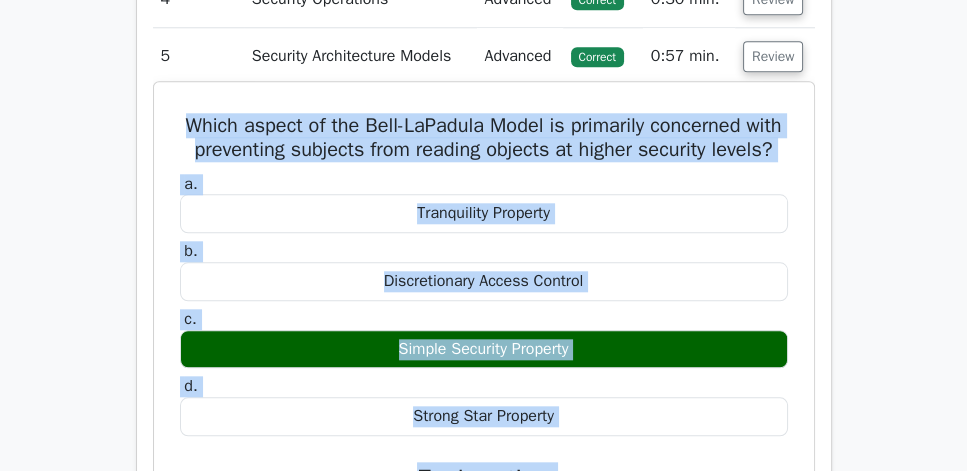 scroll, scrollTop: 1828, scrollLeft: 0, axis: vertical 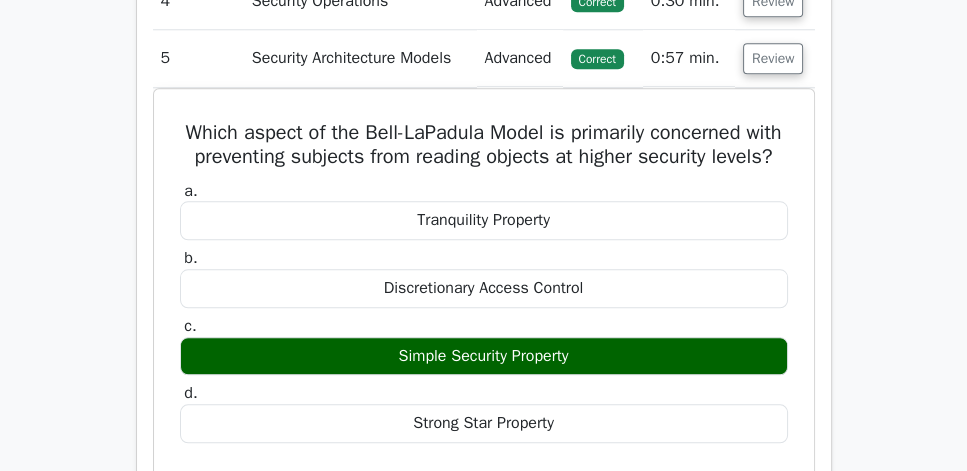 click on "5" at bounding box center (198, 58) 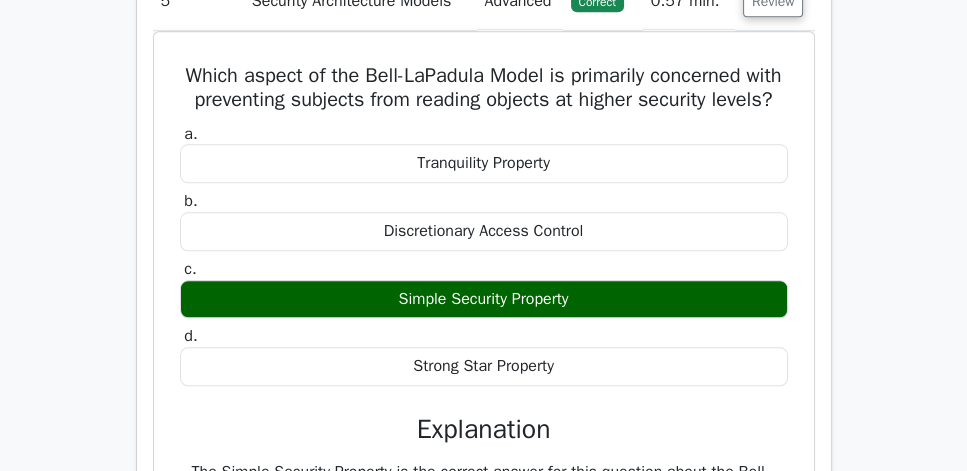 scroll, scrollTop: 1714, scrollLeft: 0, axis: vertical 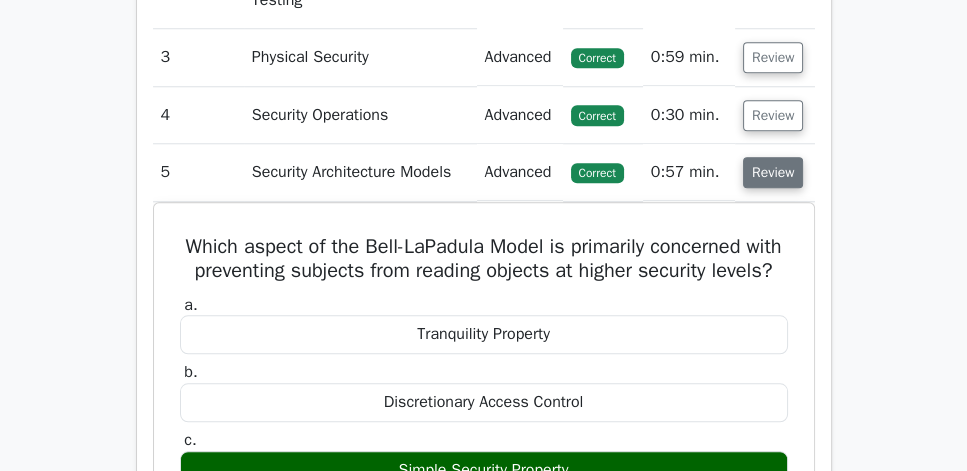click on "Review" at bounding box center (773, 172) 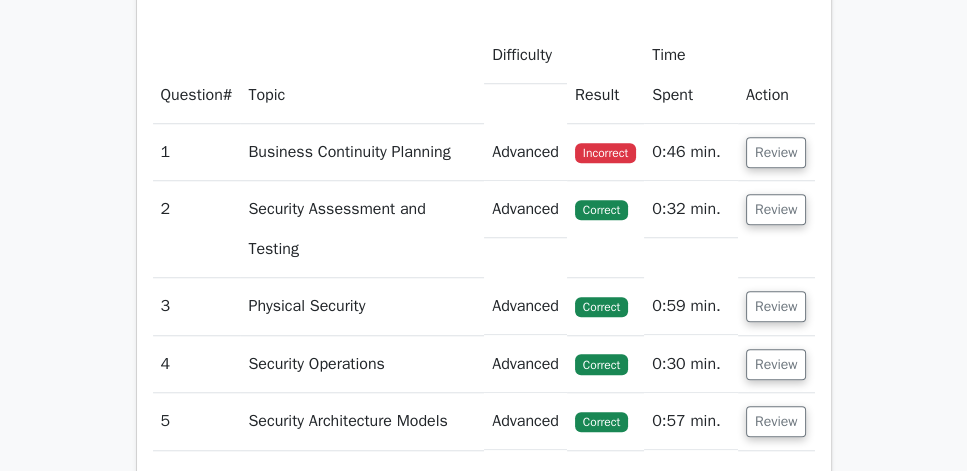 scroll, scrollTop: 1428, scrollLeft: 0, axis: vertical 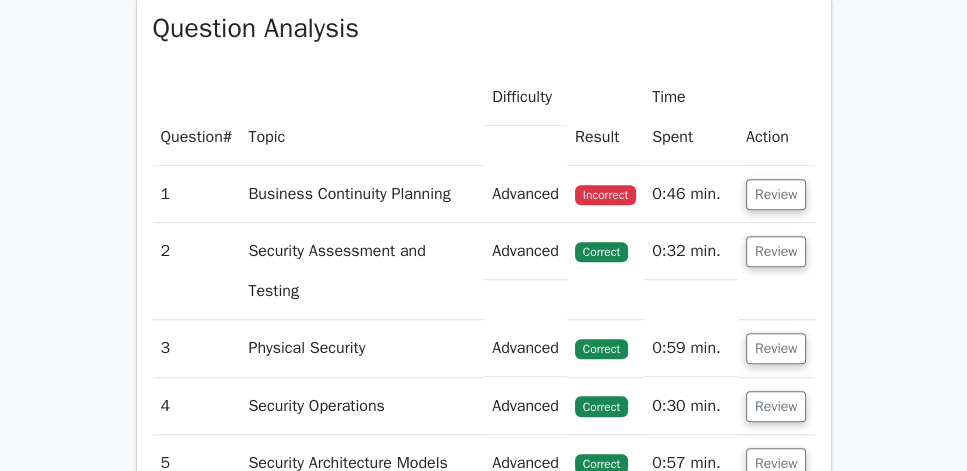 click on "Go Premium
CISSP Preparation Package (2025)
5693 Superior-grade  CISSP practice questions.
Accelerated Mastery: Deep dive into critical topics to fast-track your mastery.
Unlock Effortless CISSP preparation: 5 full exams.
100% Satisfaction Guaranteed: Full refund with no questions if unsatisfied.
Bonus:  If you upgrade now you get upgraded access to  all courses
Risk-Free Decision:" at bounding box center (483, -58) 